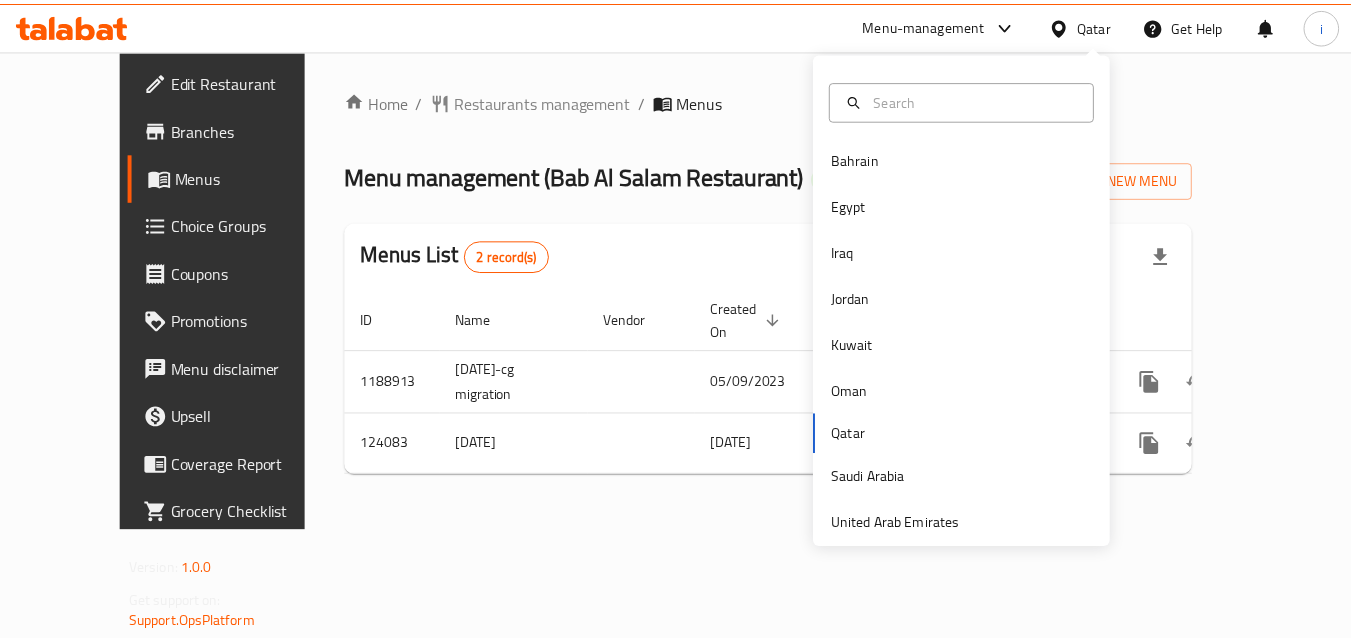 scroll, scrollTop: 0, scrollLeft: 0, axis: both 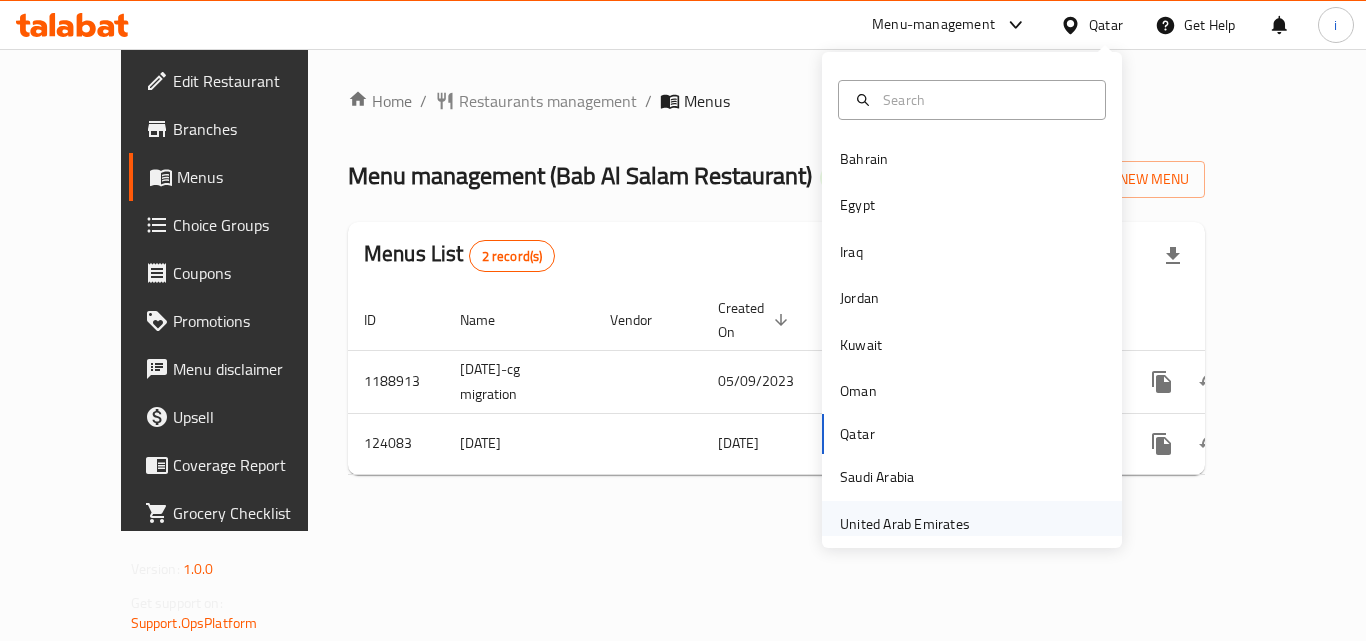 click on "United Arab Emirates" at bounding box center [905, 524] 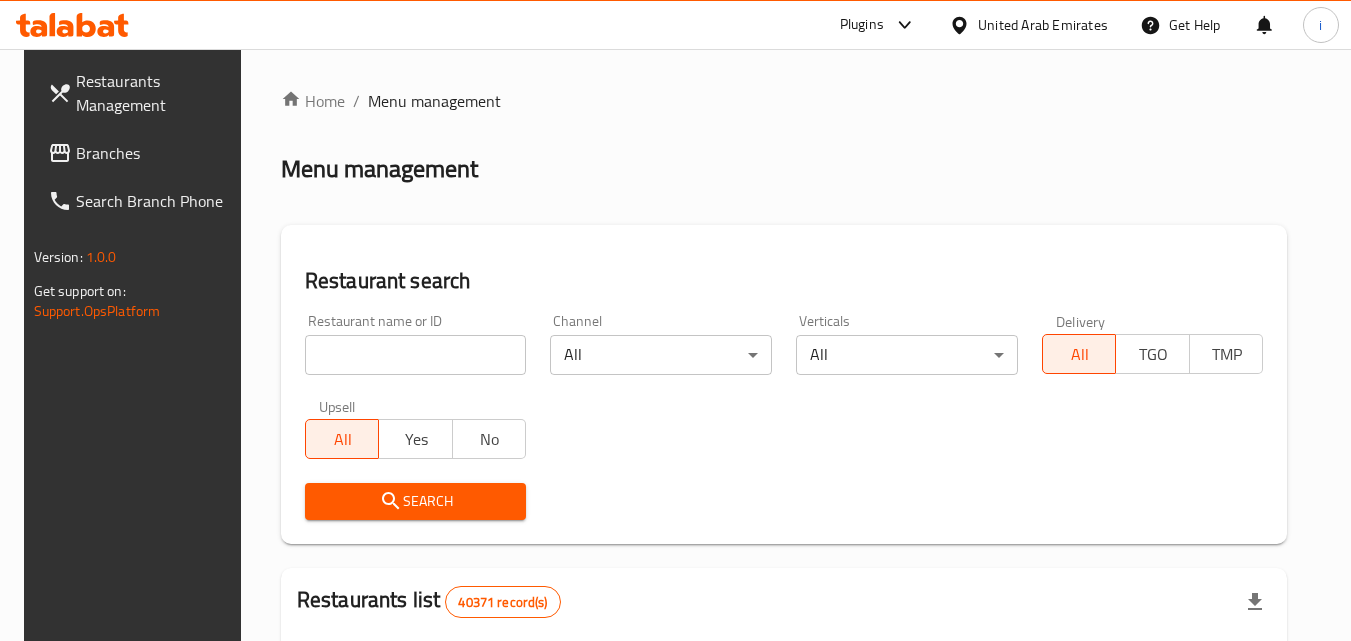 click at bounding box center (900, 25) 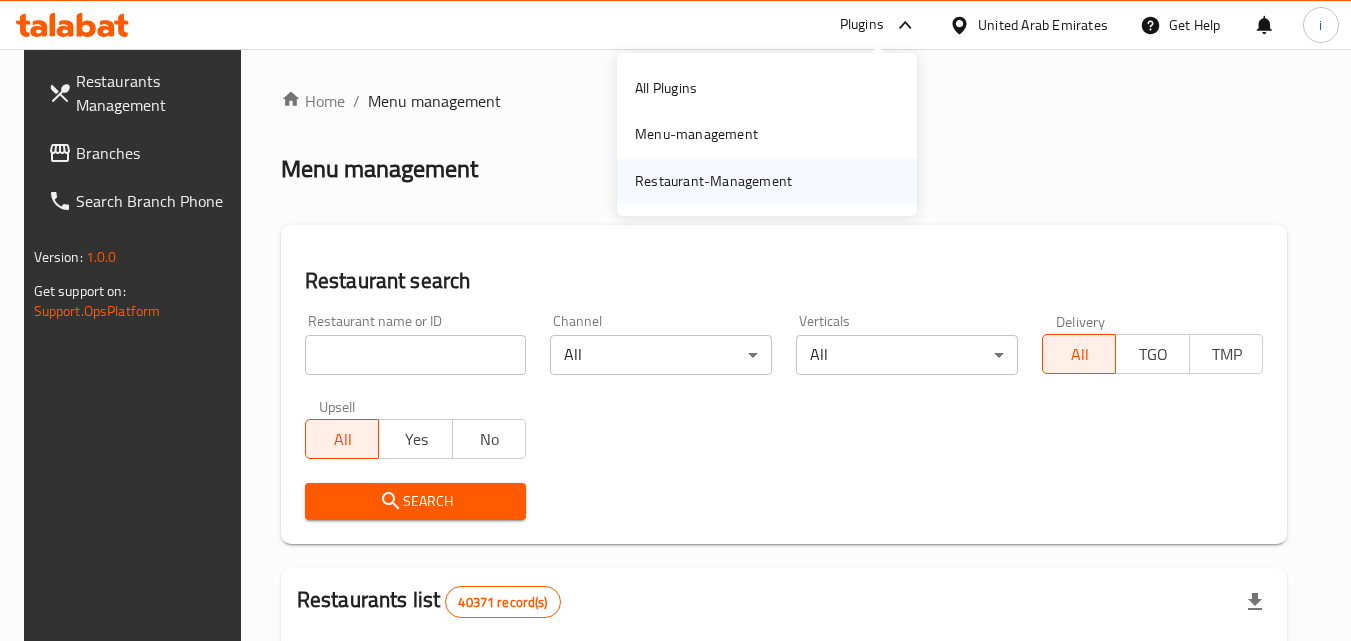 click on "Restaurant-Management" at bounding box center [713, 181] 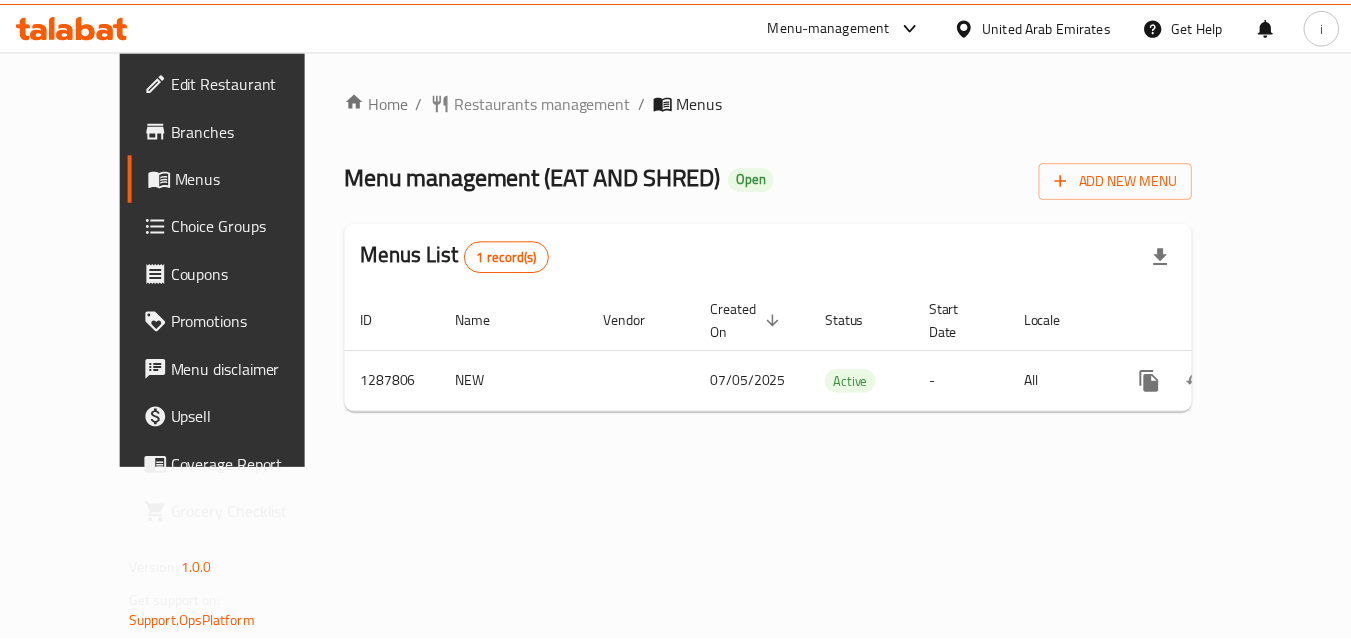 scroll, scrollTop: 0, scrollLeft: 0, axis: both 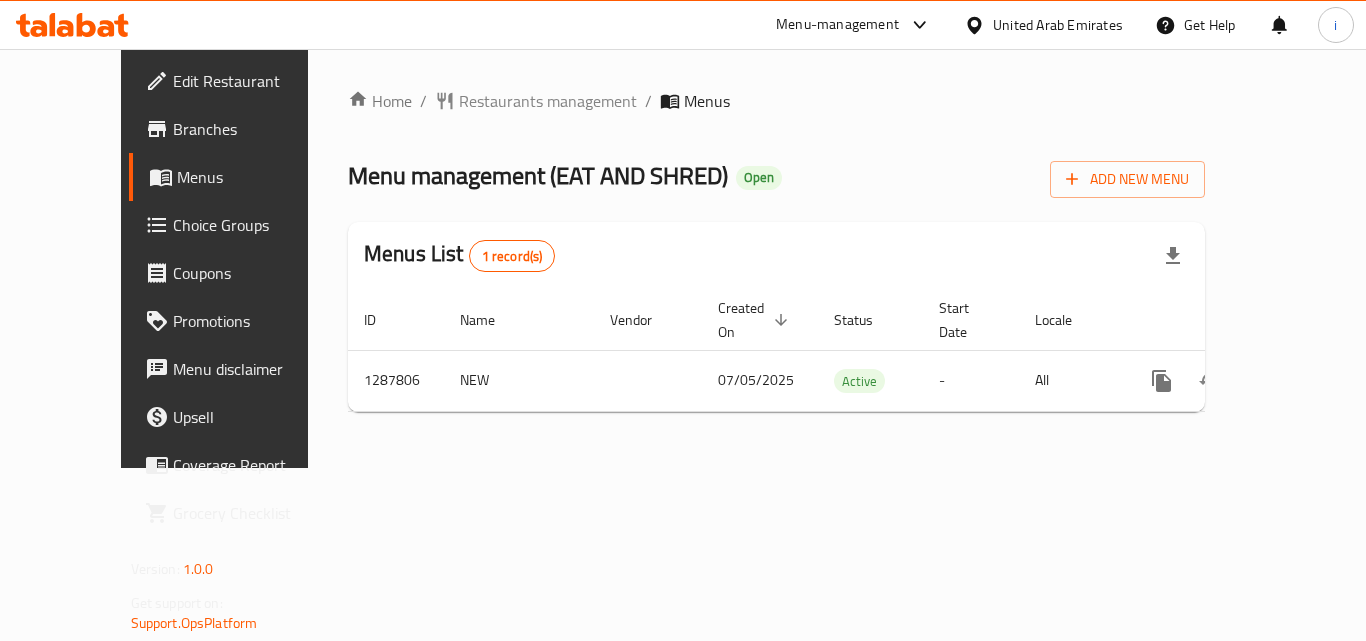 click on "United Arab Emirates" at bounding box center [1058, 25] 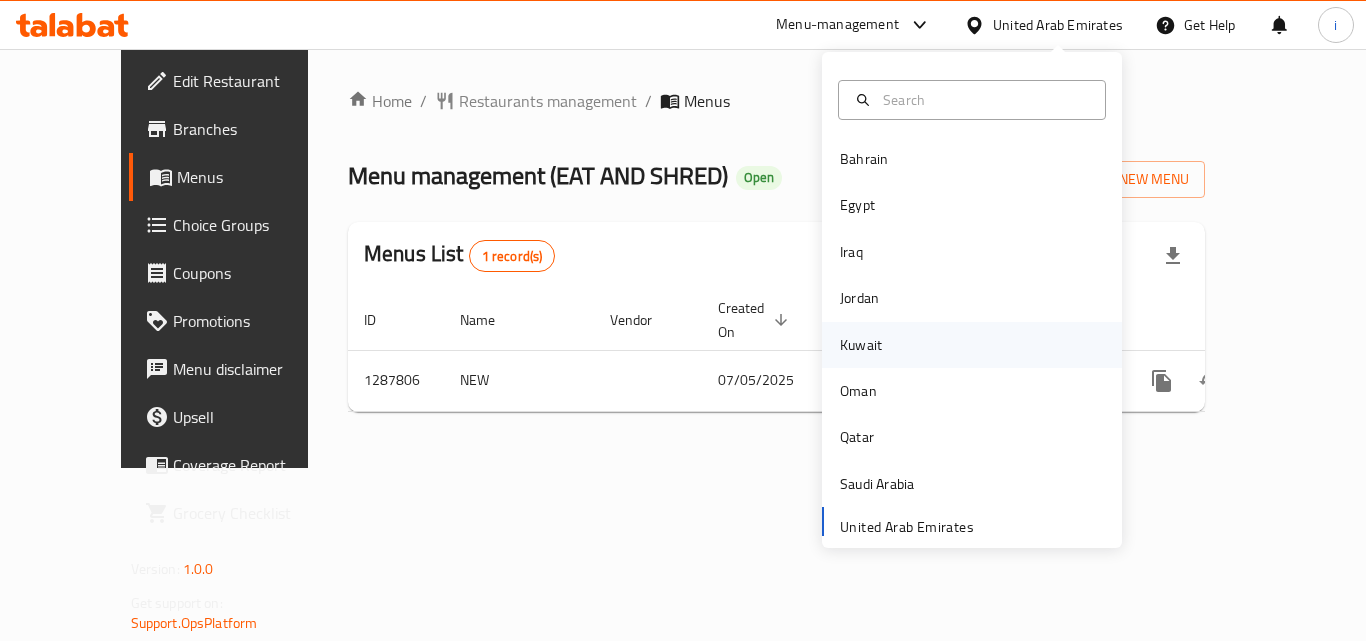 click on "Kuwait" at bounding box center (861, 345) 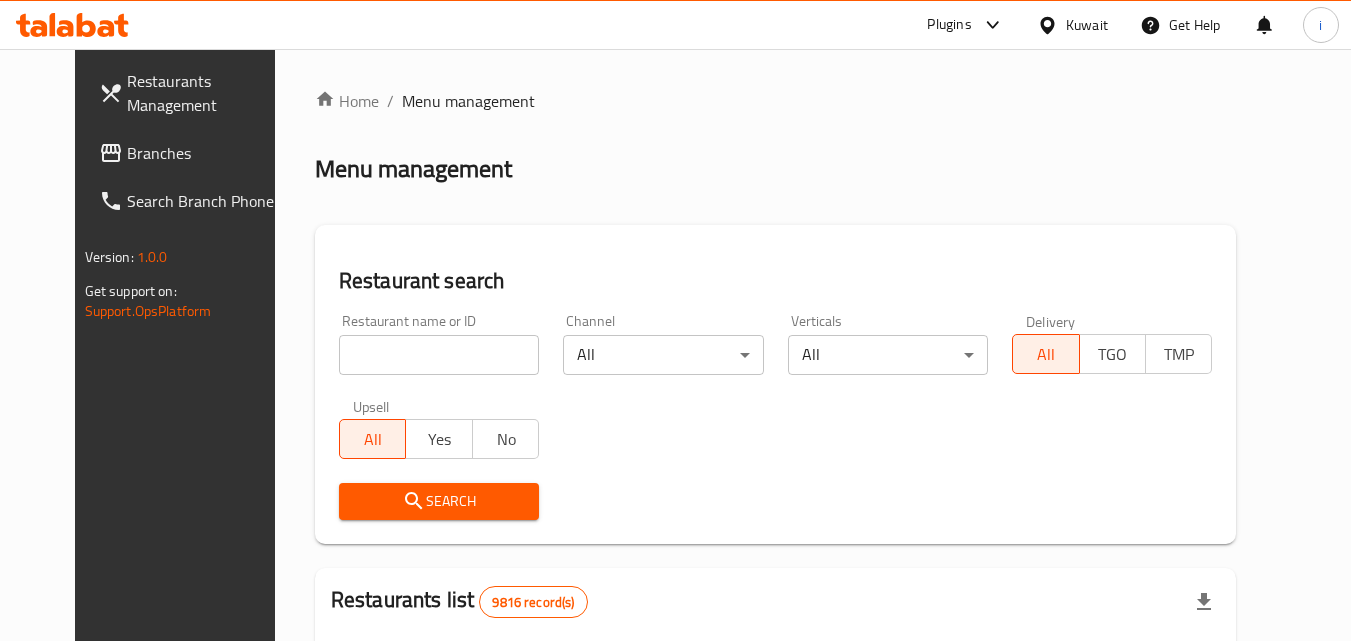 click at bounding box center (988, 25) 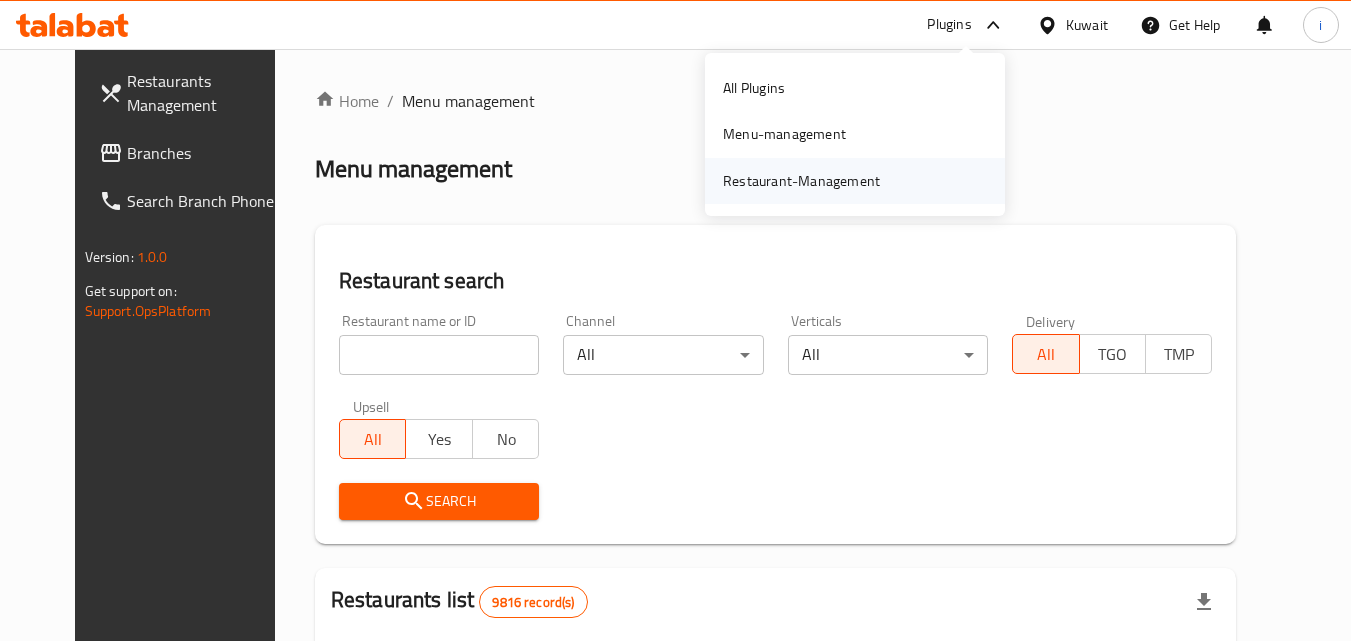 click on "Restaurant-Management" at bounding box center [801, 181] 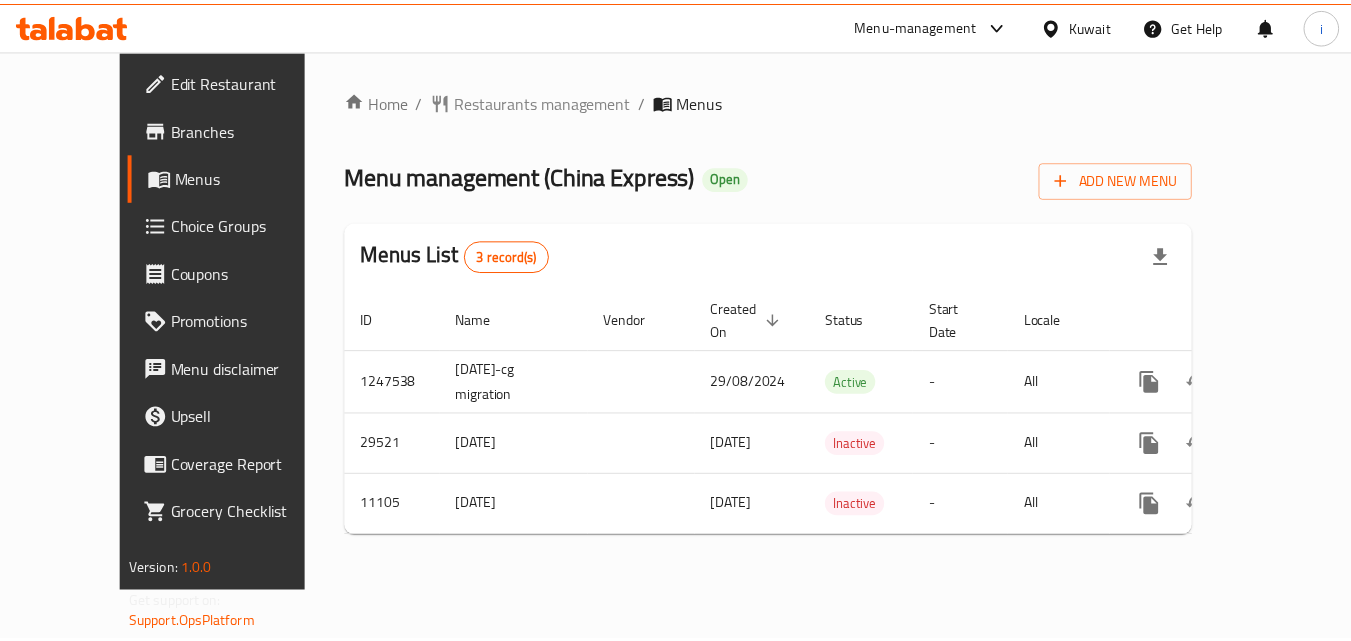 scroll, scrollTop: 0, scrollLeft: 0, axis: both 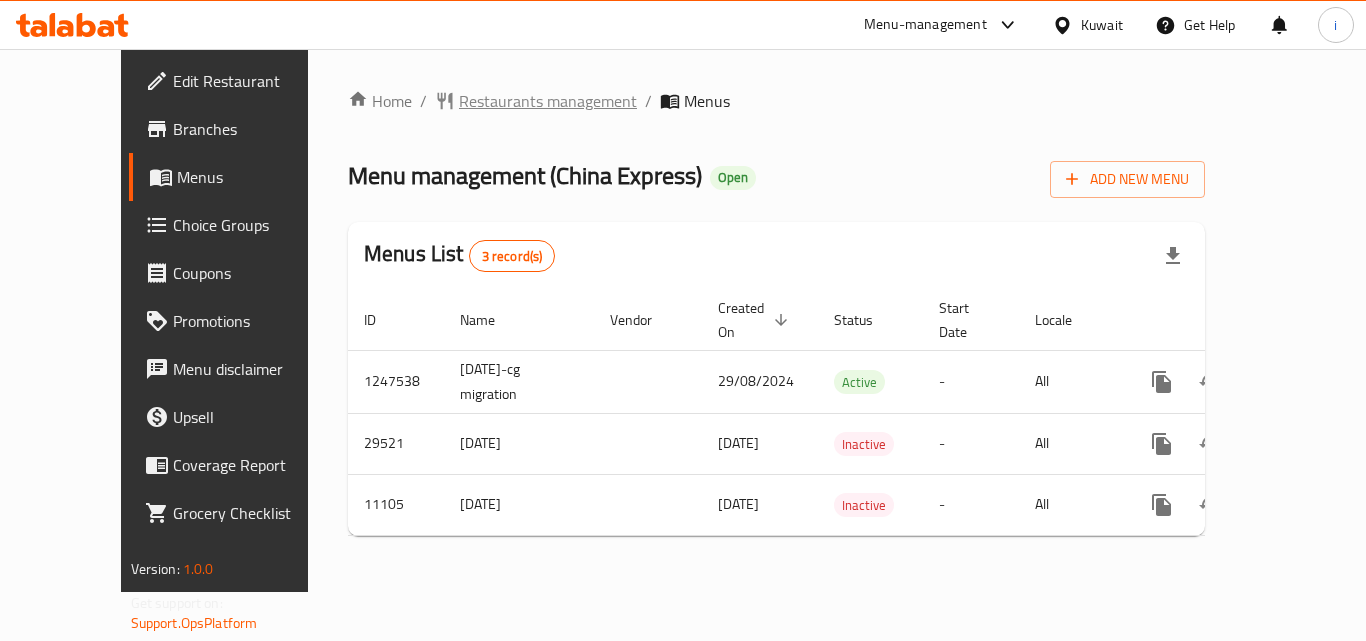 click on "Restaurants management" at bounding box center (548, 101) 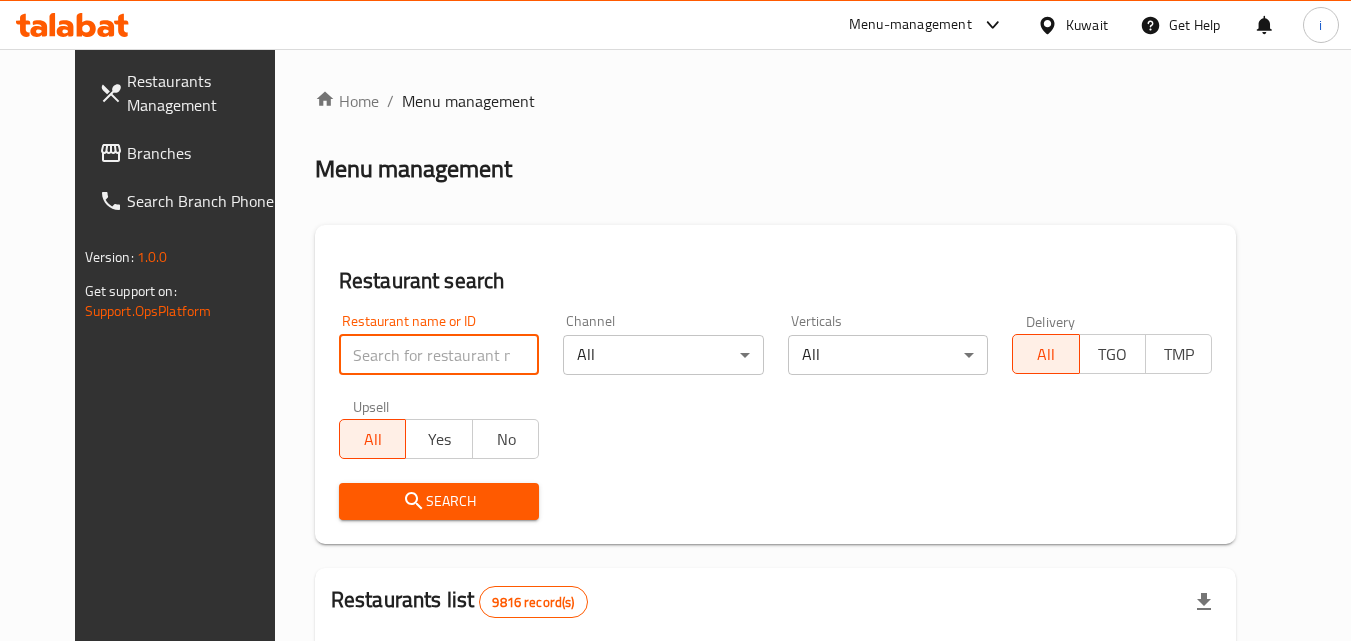 click at bounding box center (439, 355) 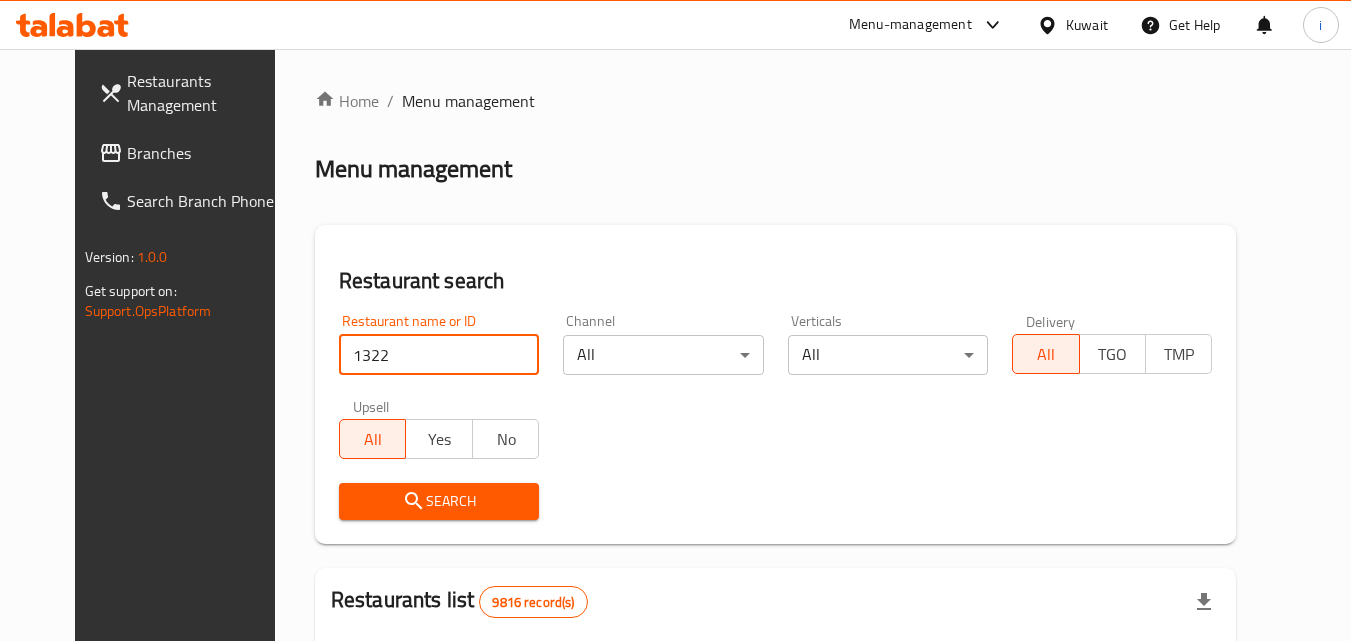 type on "1322" 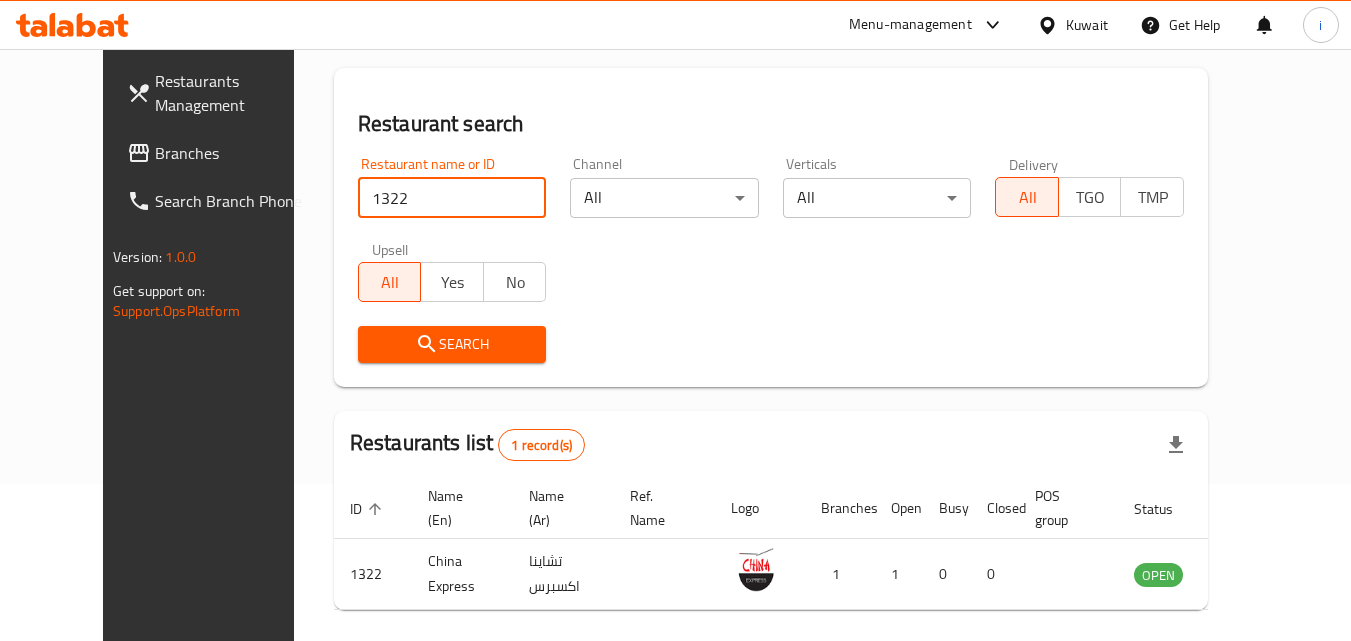 scroll, scrollTop: 234, scrollLeft: 0, axis: vertical 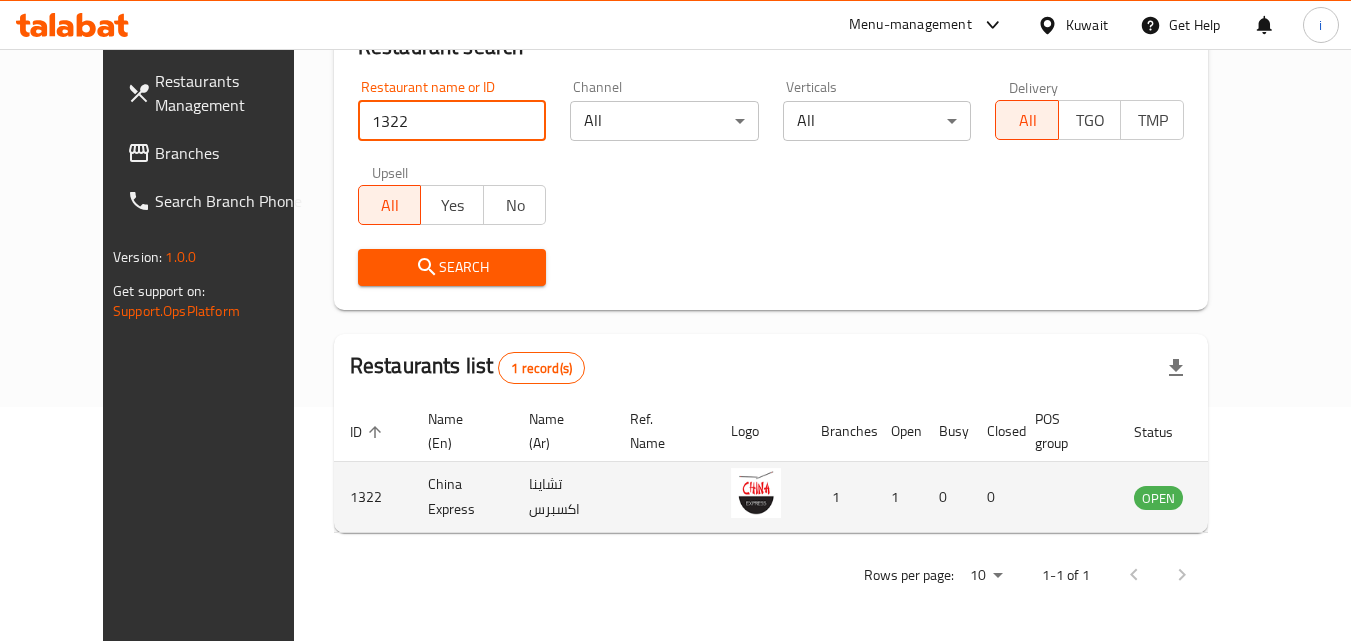 click 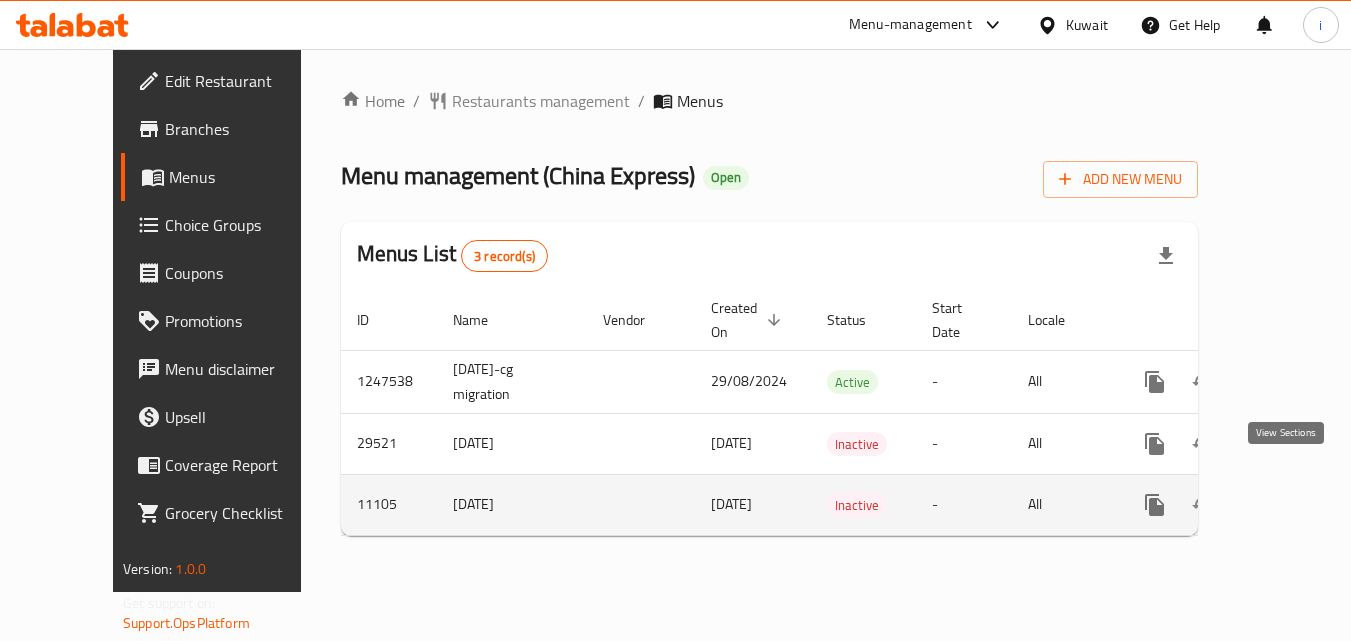 scroll, scrollTop: 0, scrollLeft: 0, axis: both 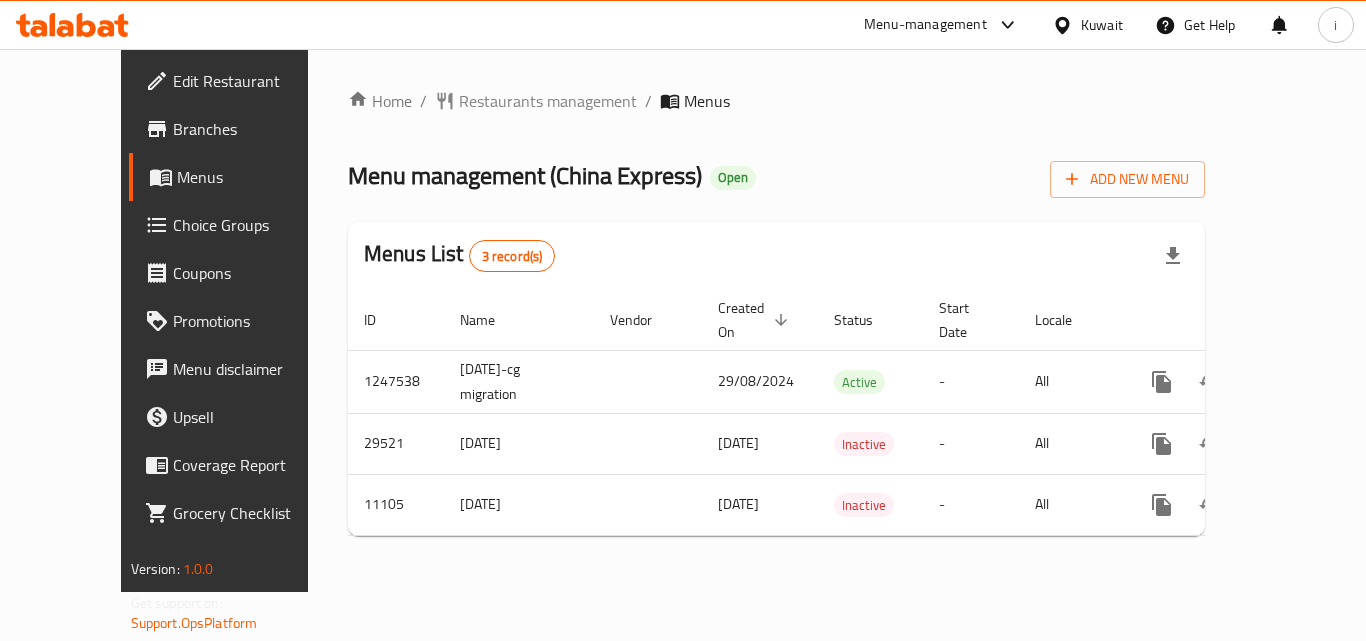 click on "Kuwait" at bounding box center [1102, 25] 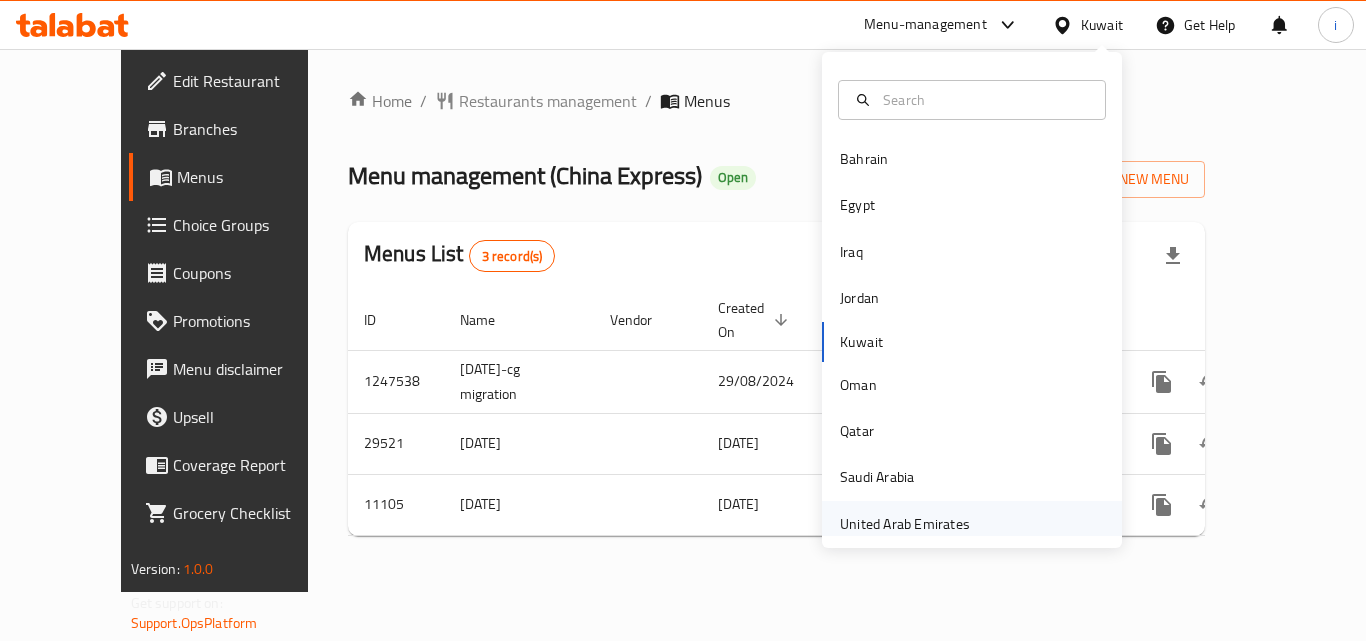 click on "United Arab Emirates" at bounding box center [905, 524] 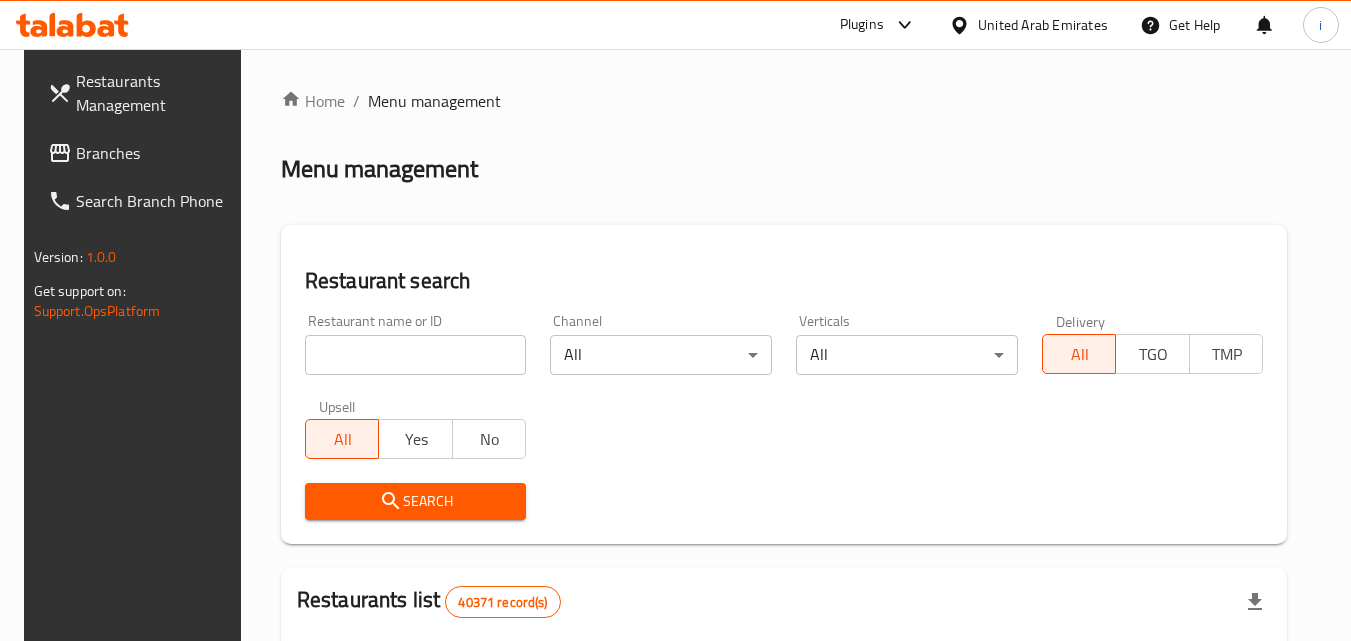 click at bounding box center (904, 25) 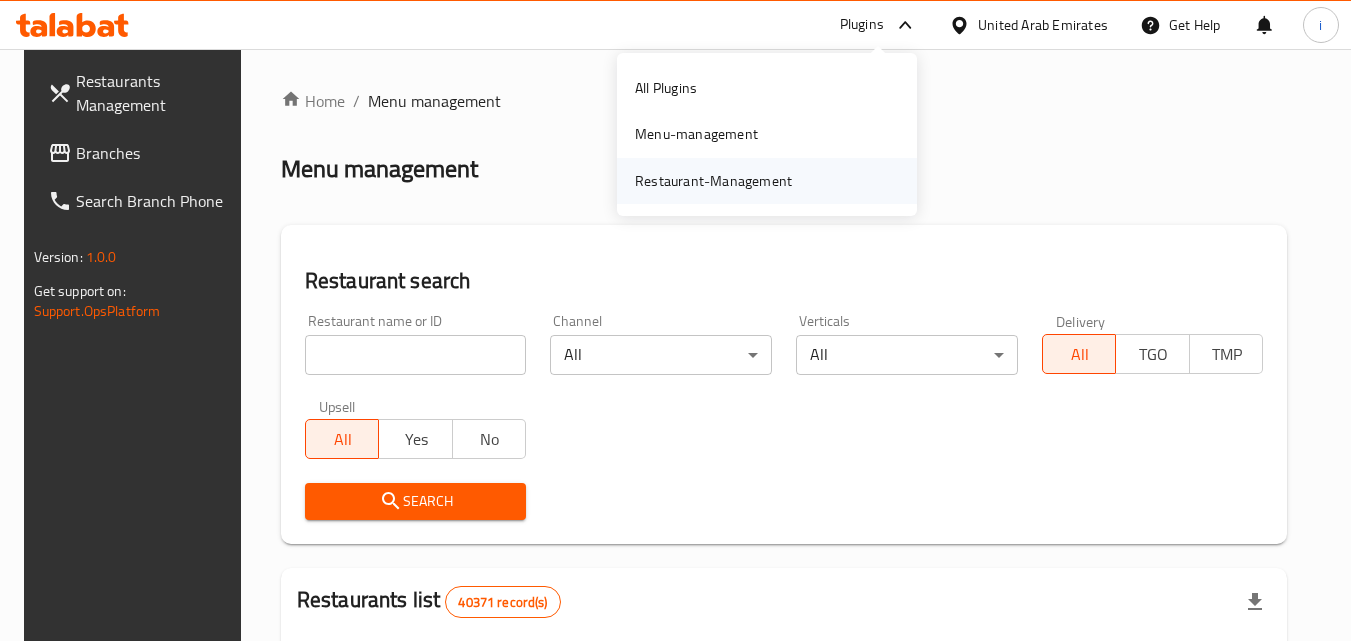 click on "Restaurant-Management" at bounding box center [713, 181] 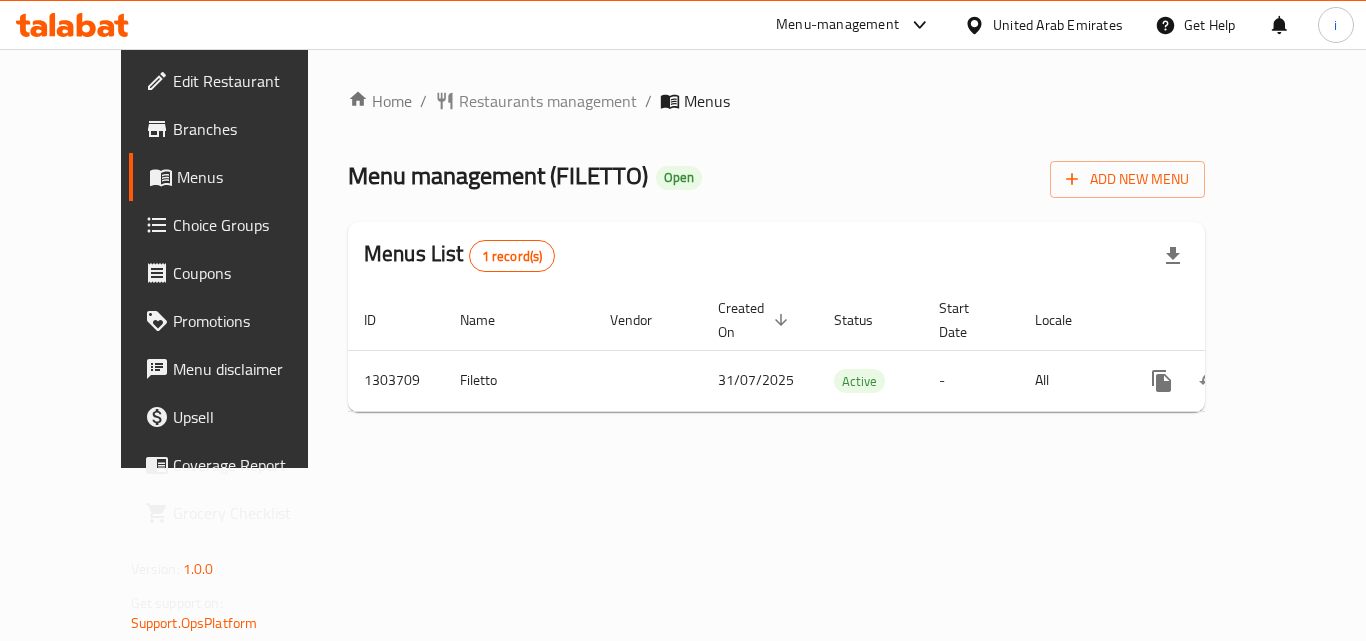 click on "Restaurants management" at bounding box center [548, 101] 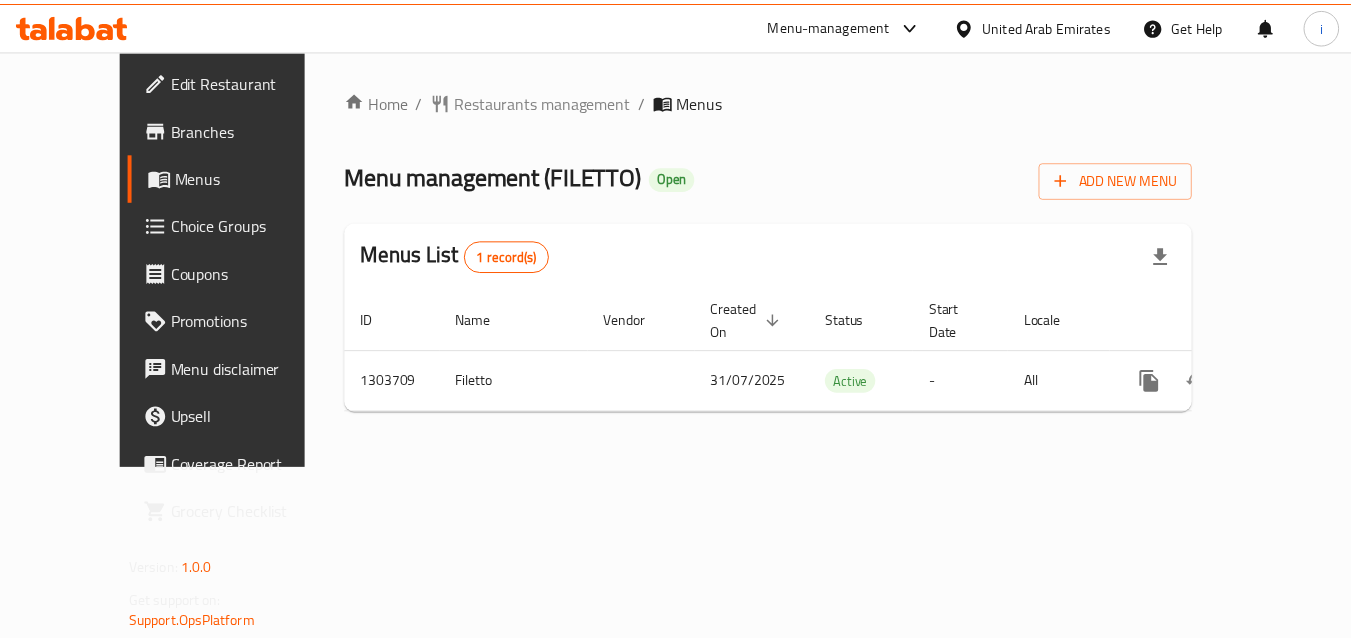 scroll, scrollTop: 0, scrollLeft: 0, axis: both 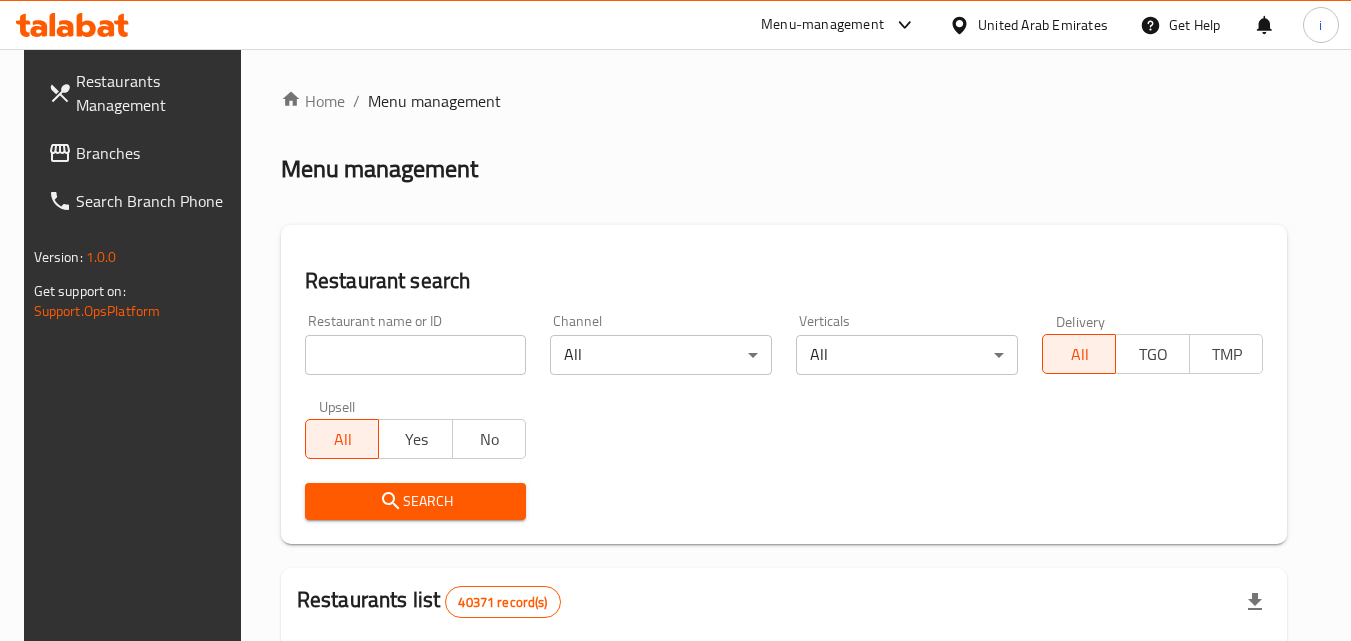 click at bounding box center [416, 355] 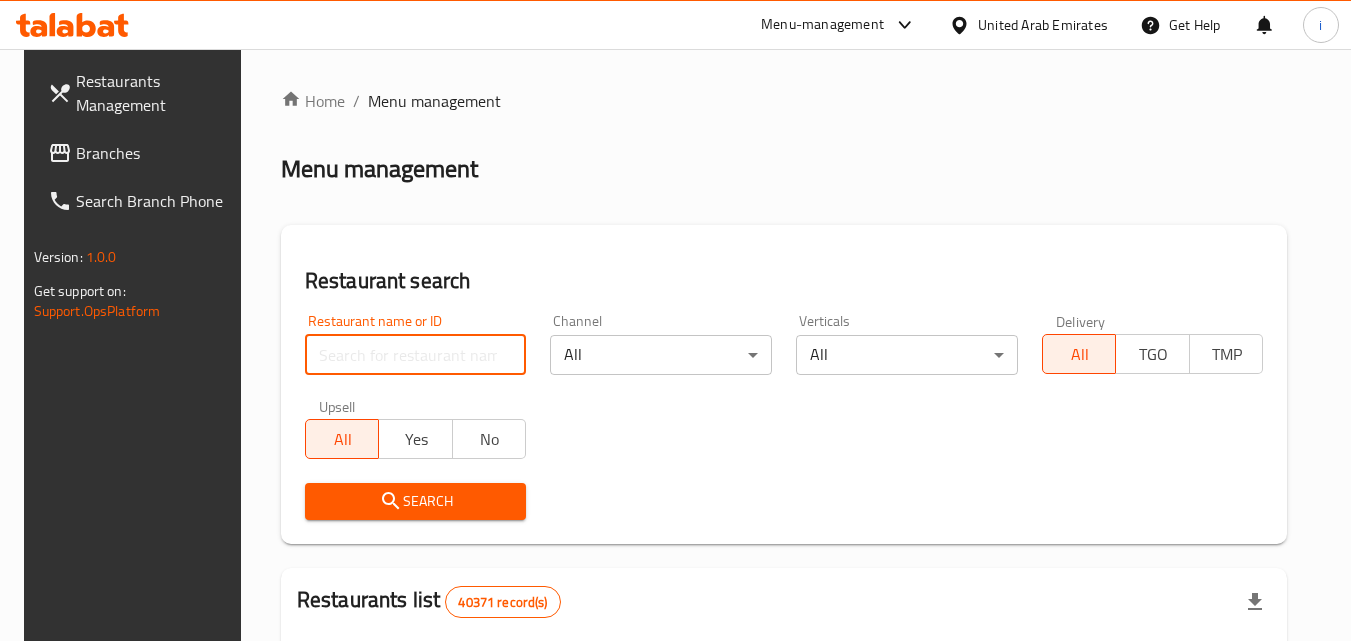 paste on "702930" 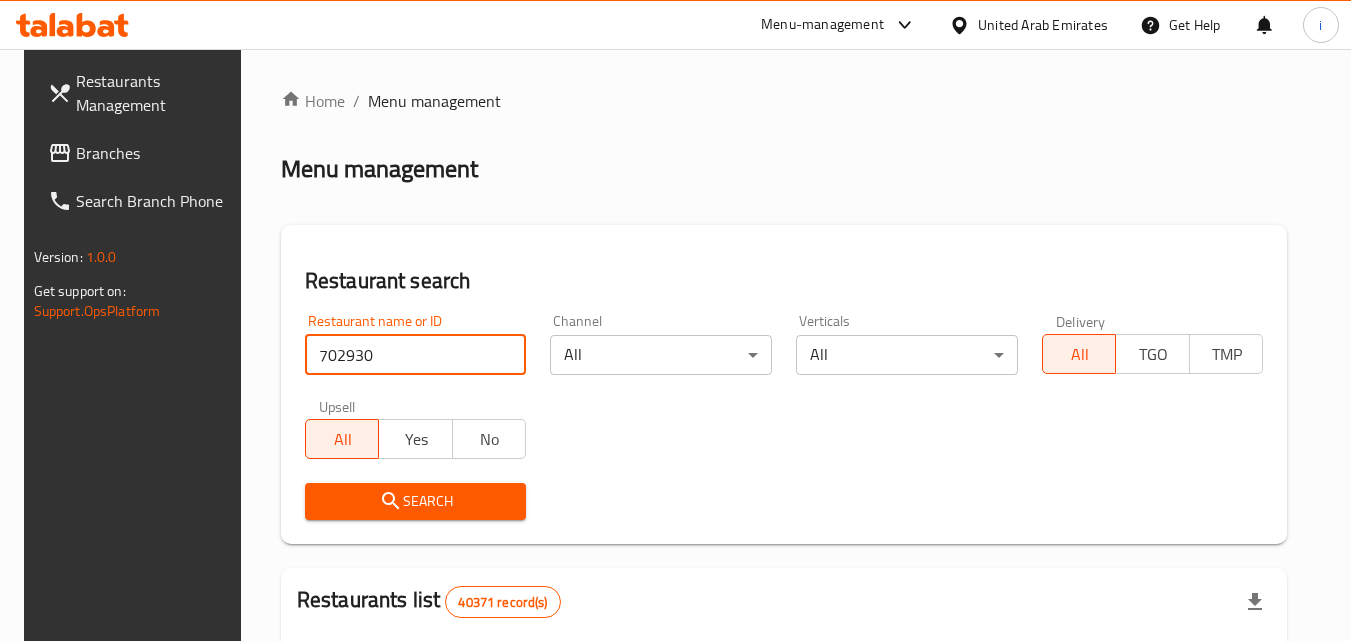 type on "702930" 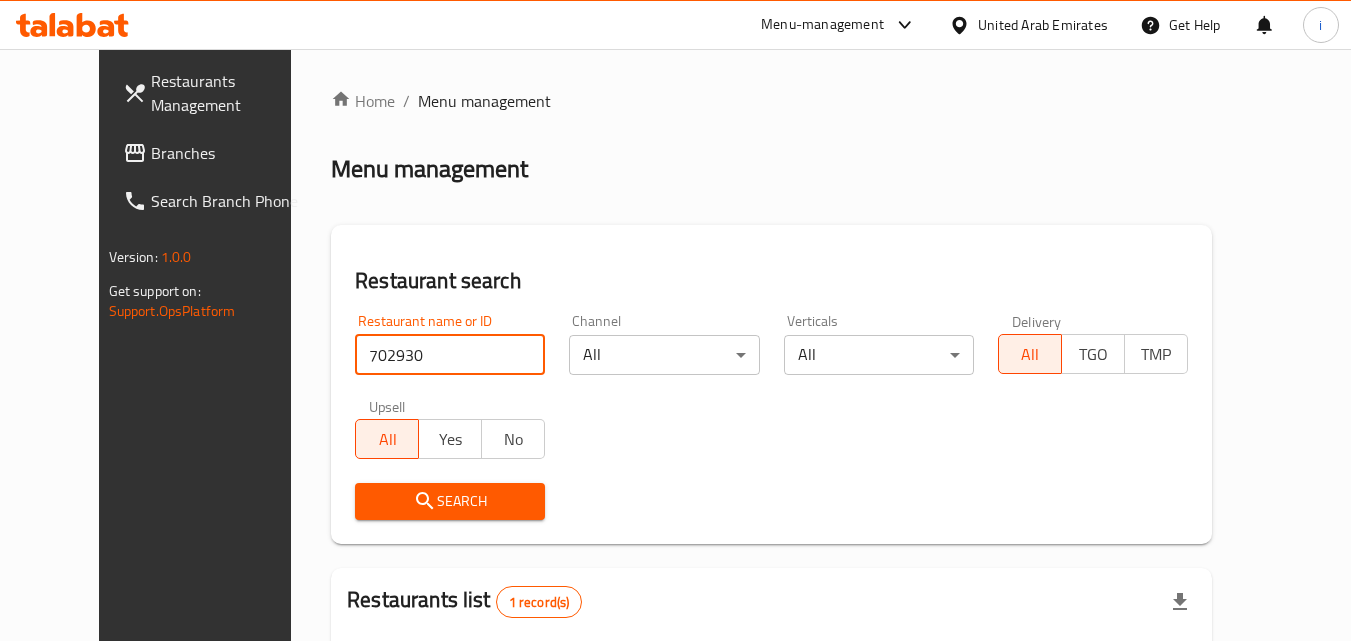 scroll, scrollTop: 234, scrollLeft: 0, axis: vertical 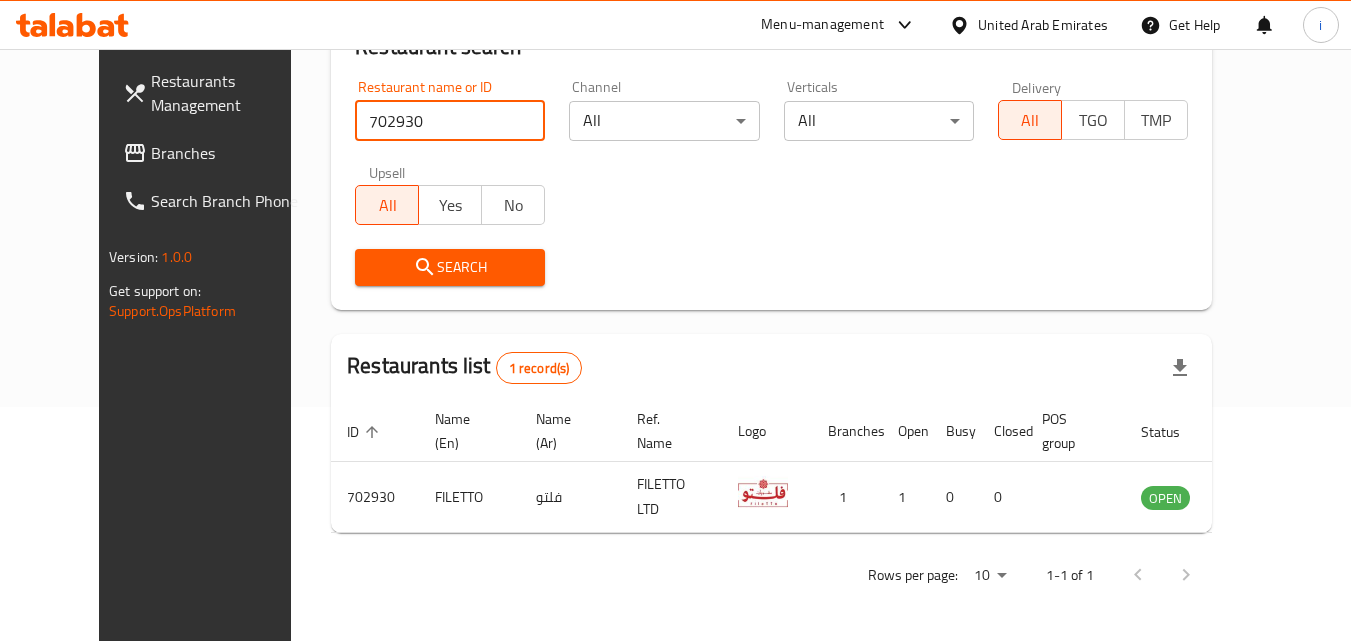 click on "Branches" at bounding box center [230, 153] 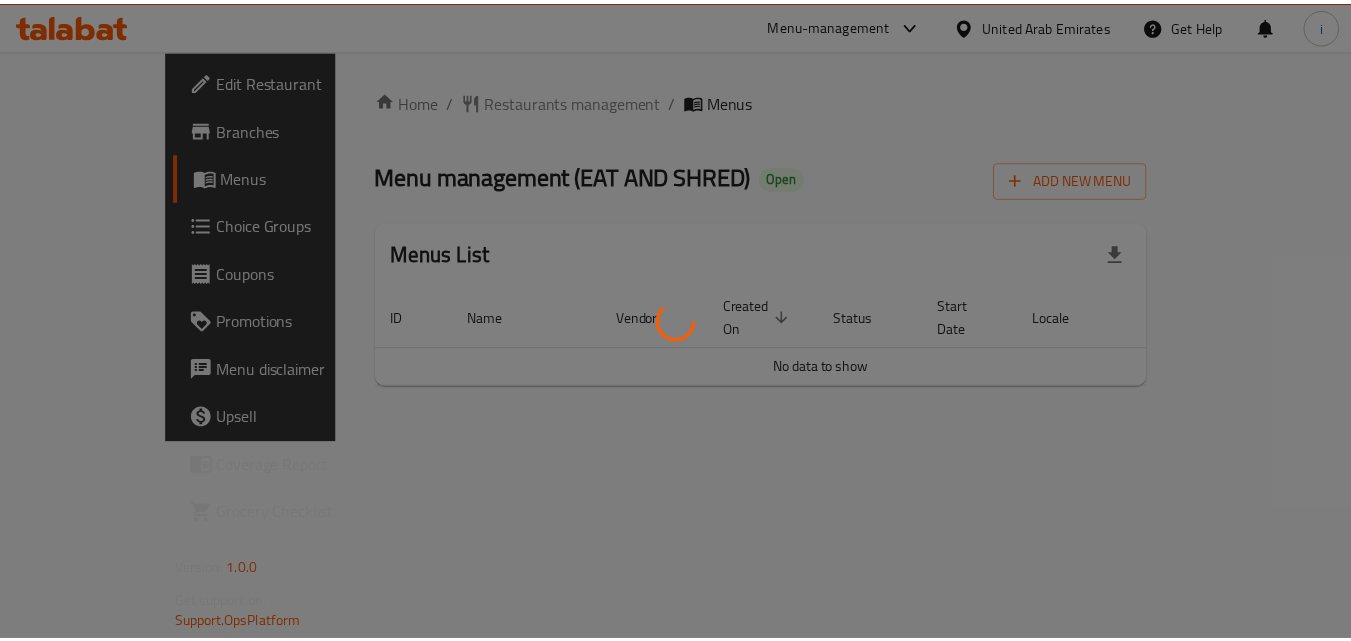 scroll, scrollTop: 0, scrollLeft: 0, axis: both 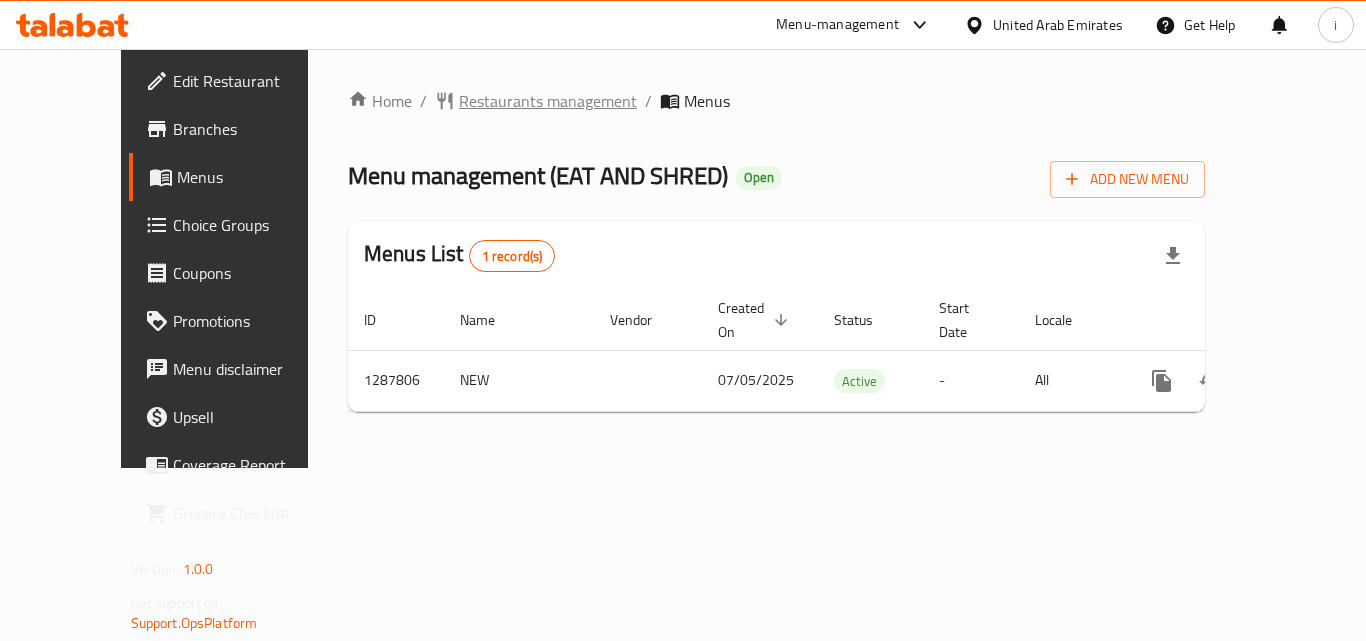 click on "Restaurants management" at bounding box center (548, 101) 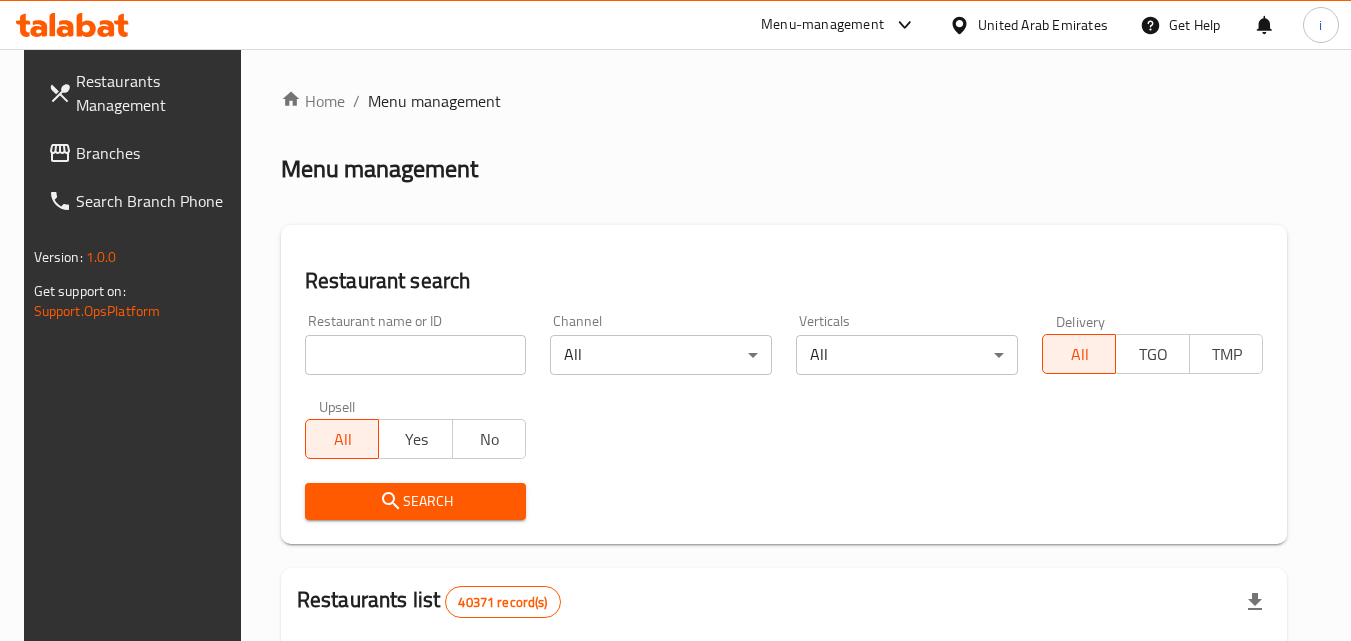 click at bounding box center [416, 355] 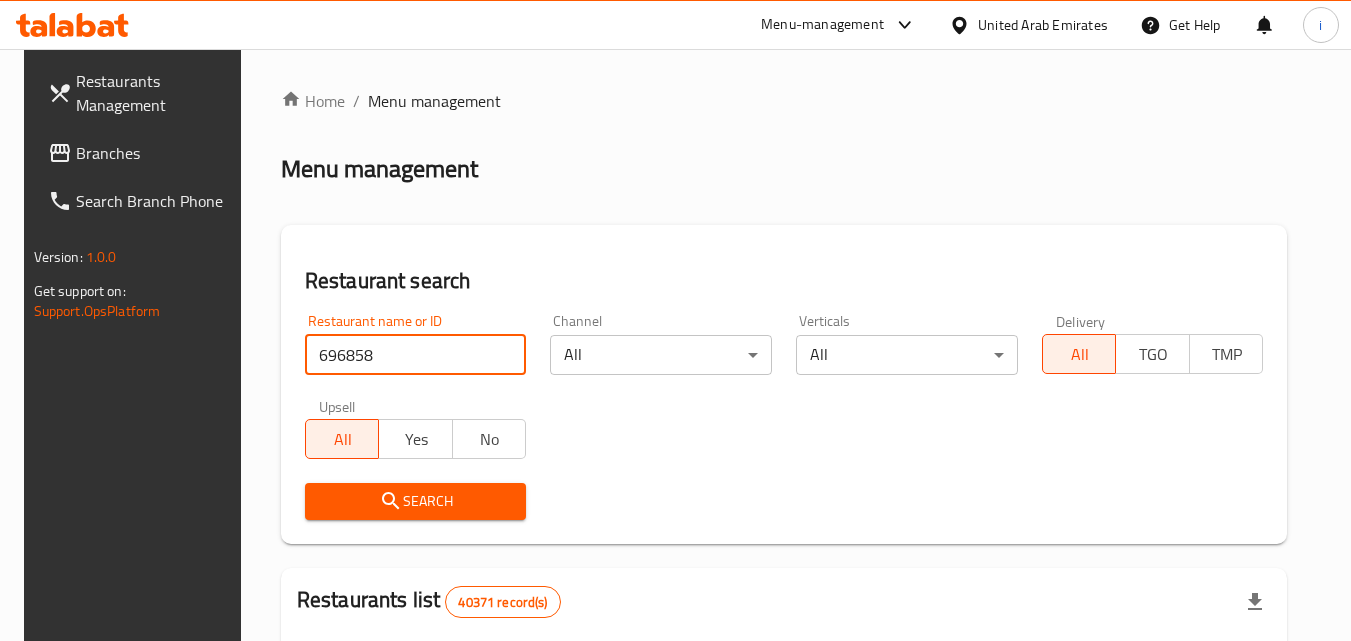 type on "696858" 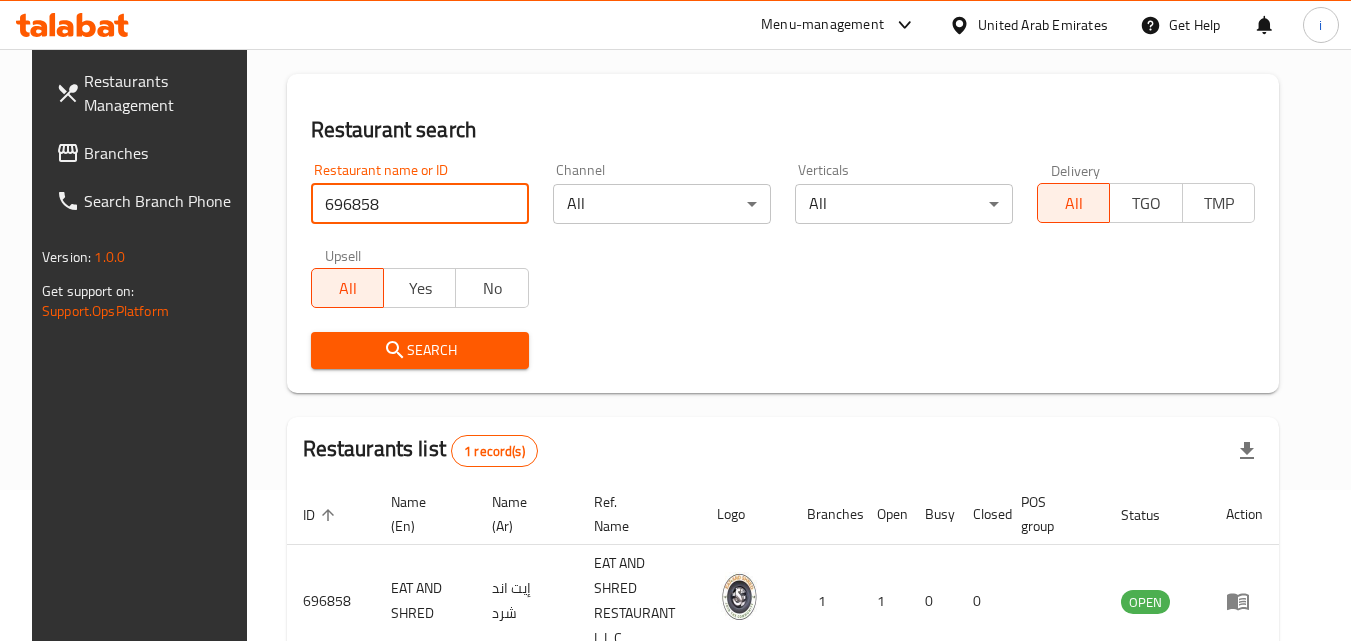 scroll, scrollTop: 234, scrollLeft: 0, axis: vertical 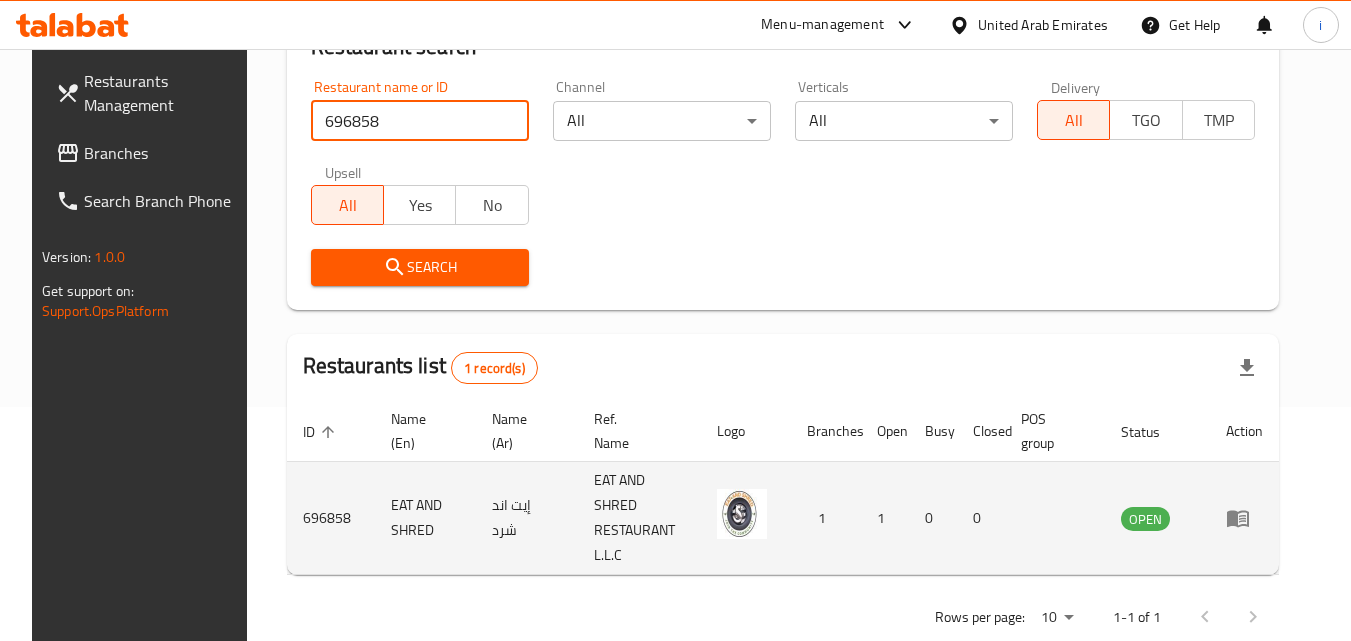 click 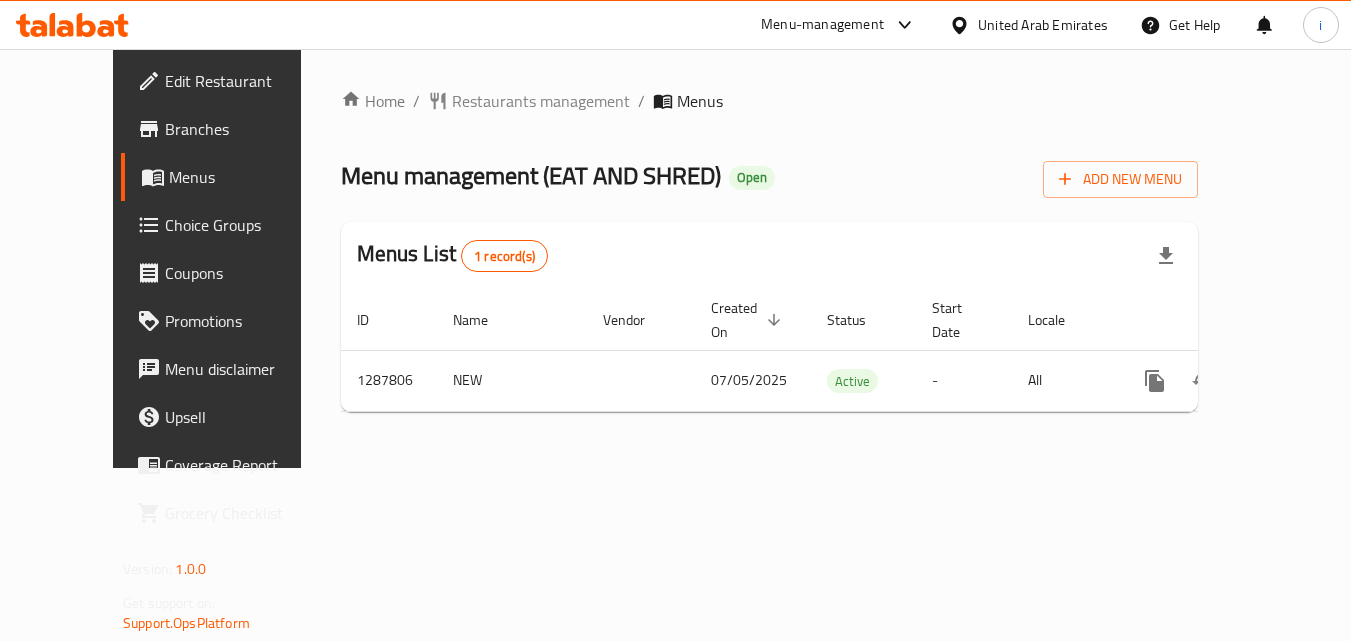 scroll, scrollTop: 0, scrollLeft: 0, axis: both 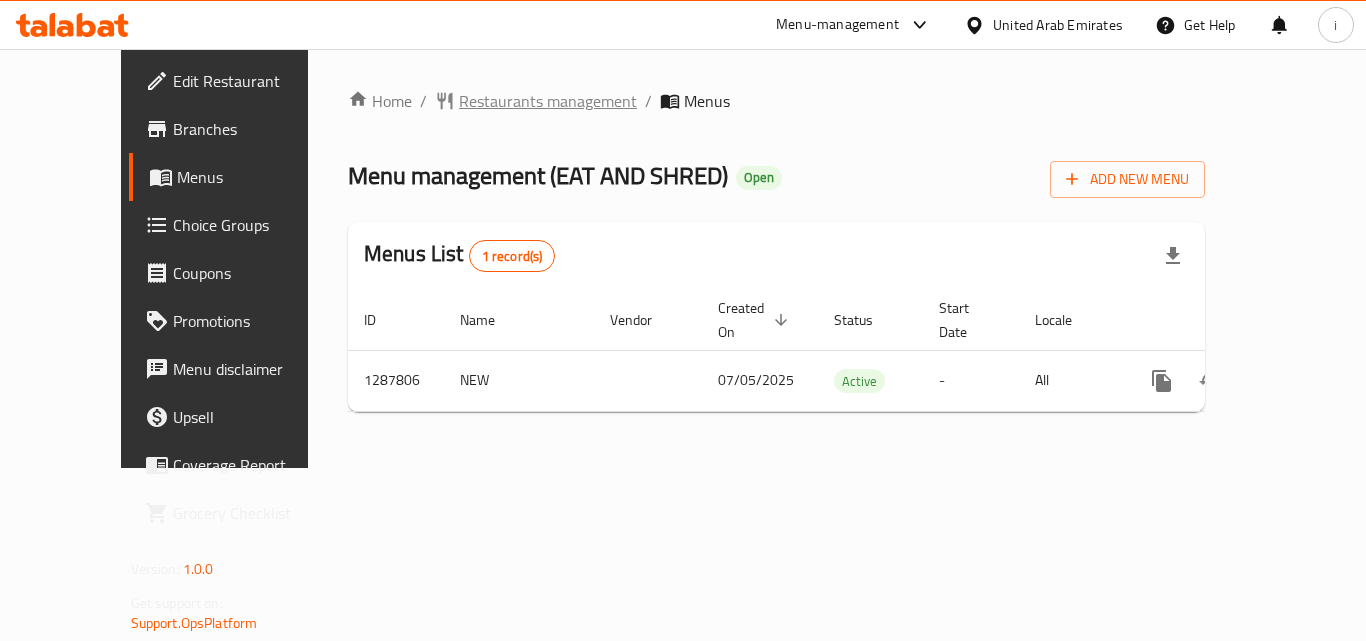 click on "Restaurants management" at bounding box center (548, 101) 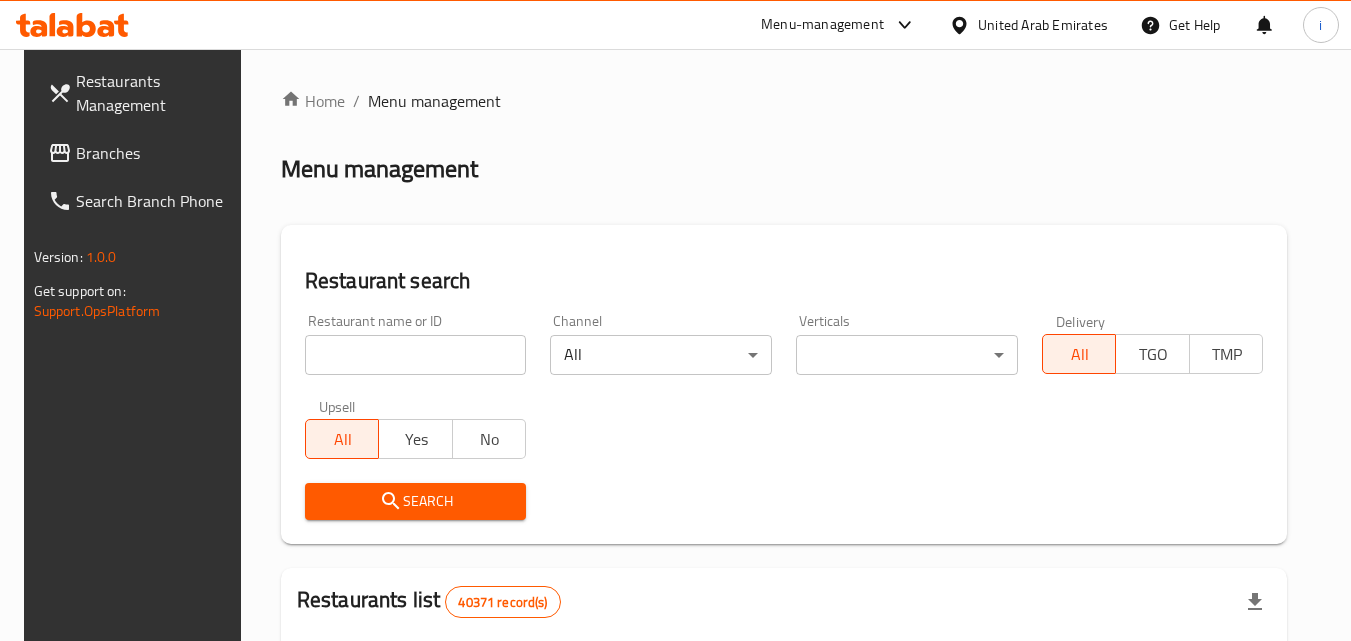 click at bounding box center [416, 355] 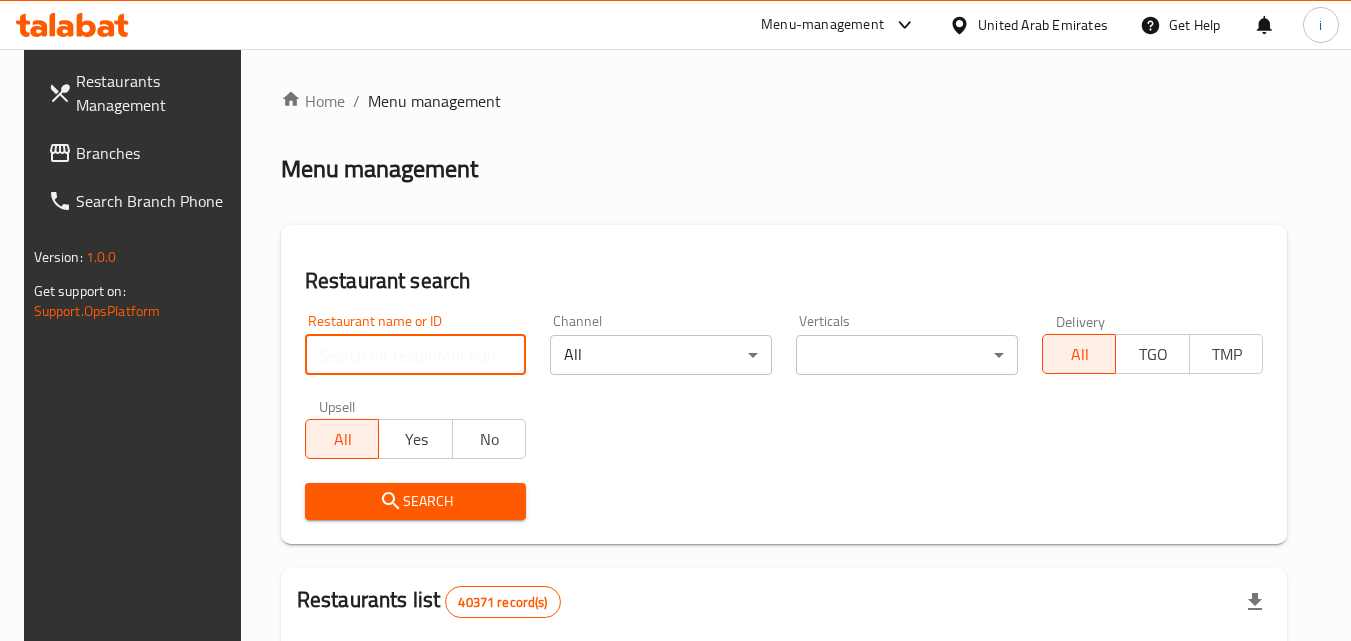 paste on "696858" 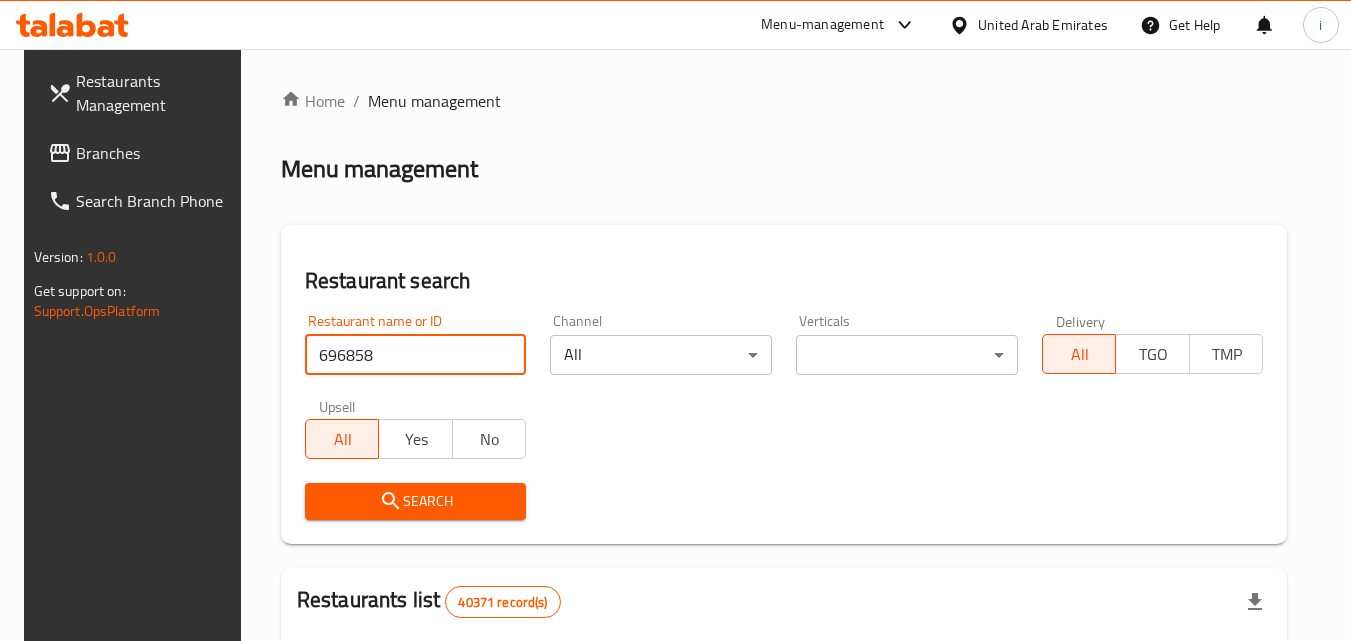 click on "Search" at bounding box center [416, 501] 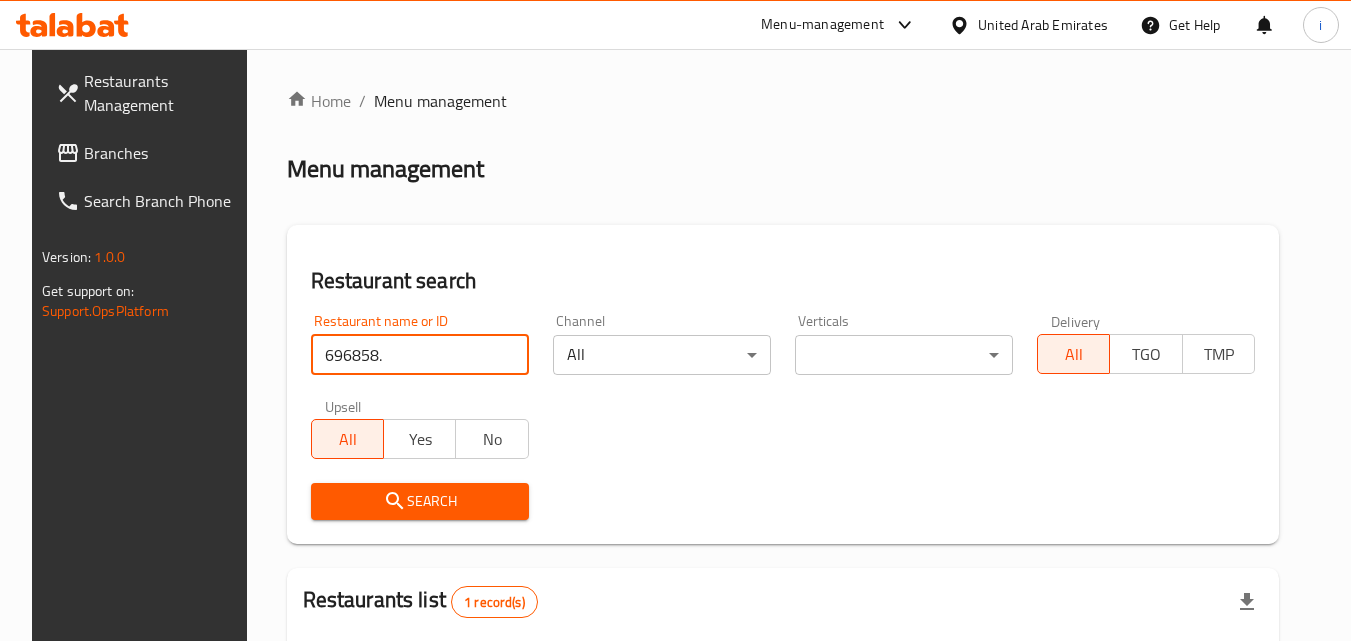 type on "696858" 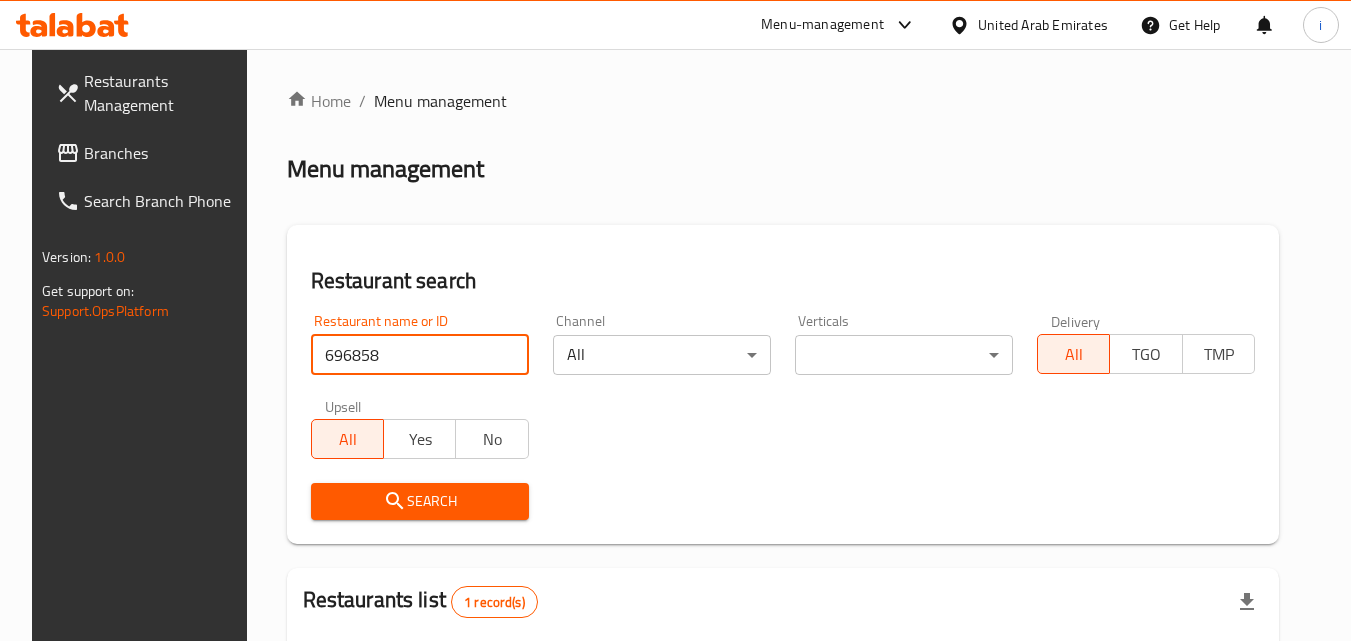 click on "Search" at bounding box center [420, 501] 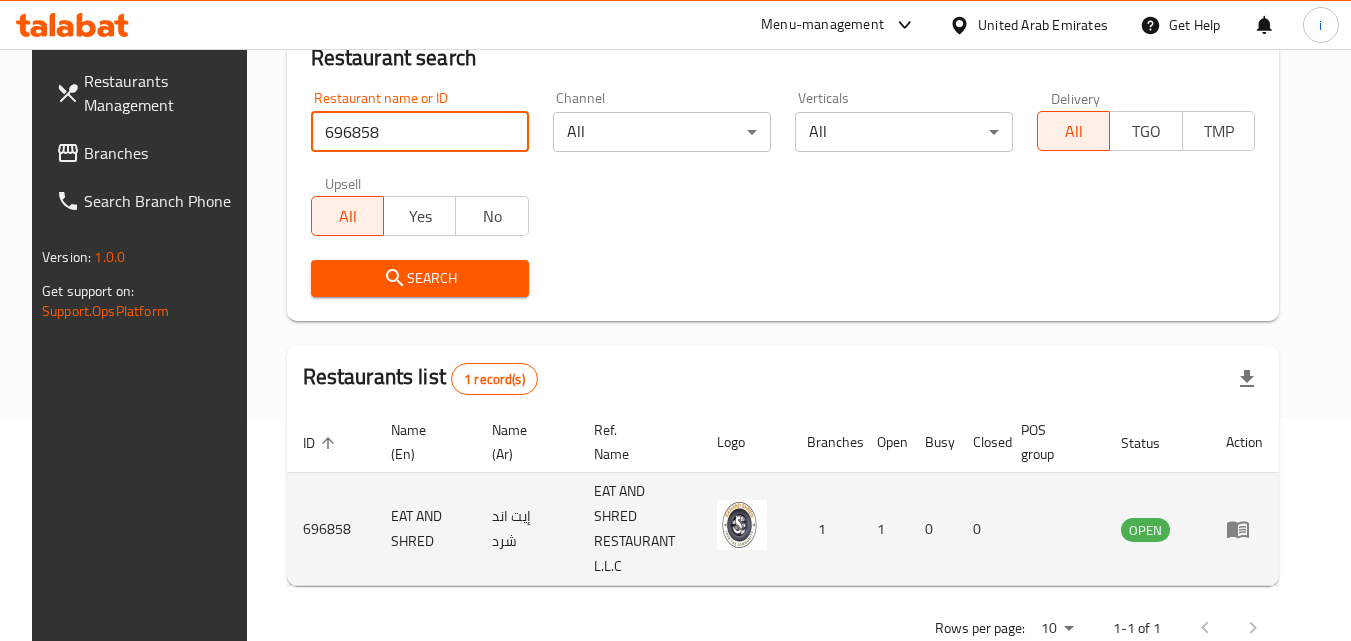 scroll, scrollTop: 234, scrollLeft: 0, axis: vertical 